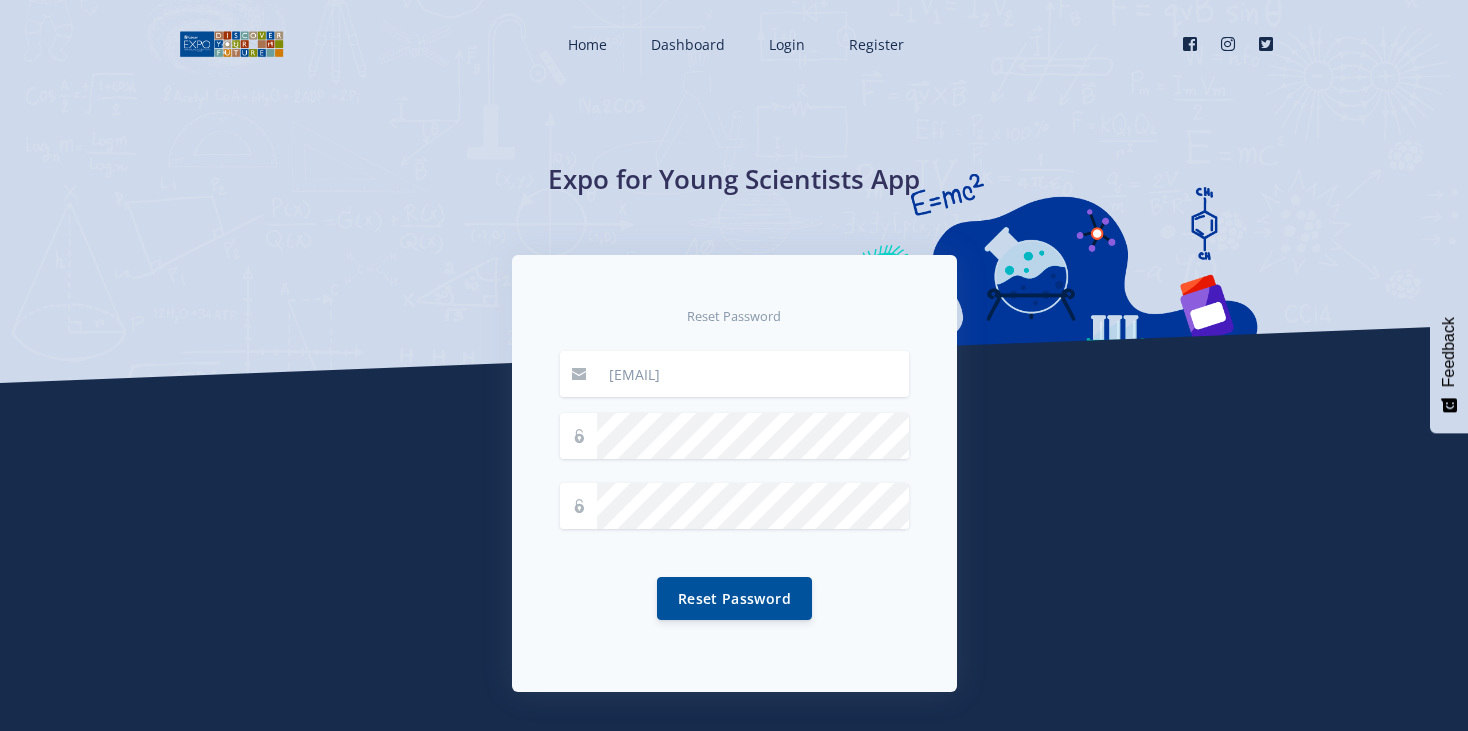 scroll, scrollTop: 0, scrollLeft: 0, axis: both 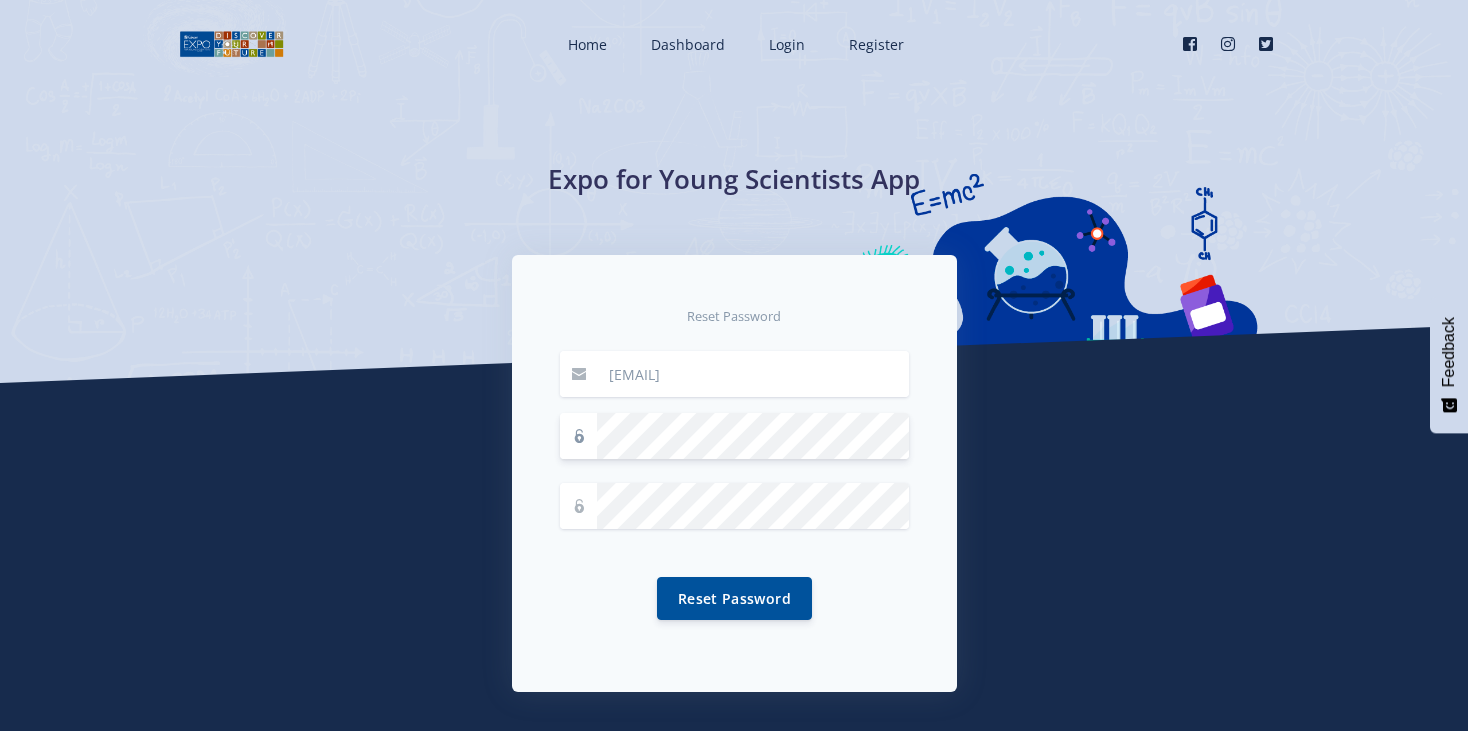 click at bounding box center [734, 436] 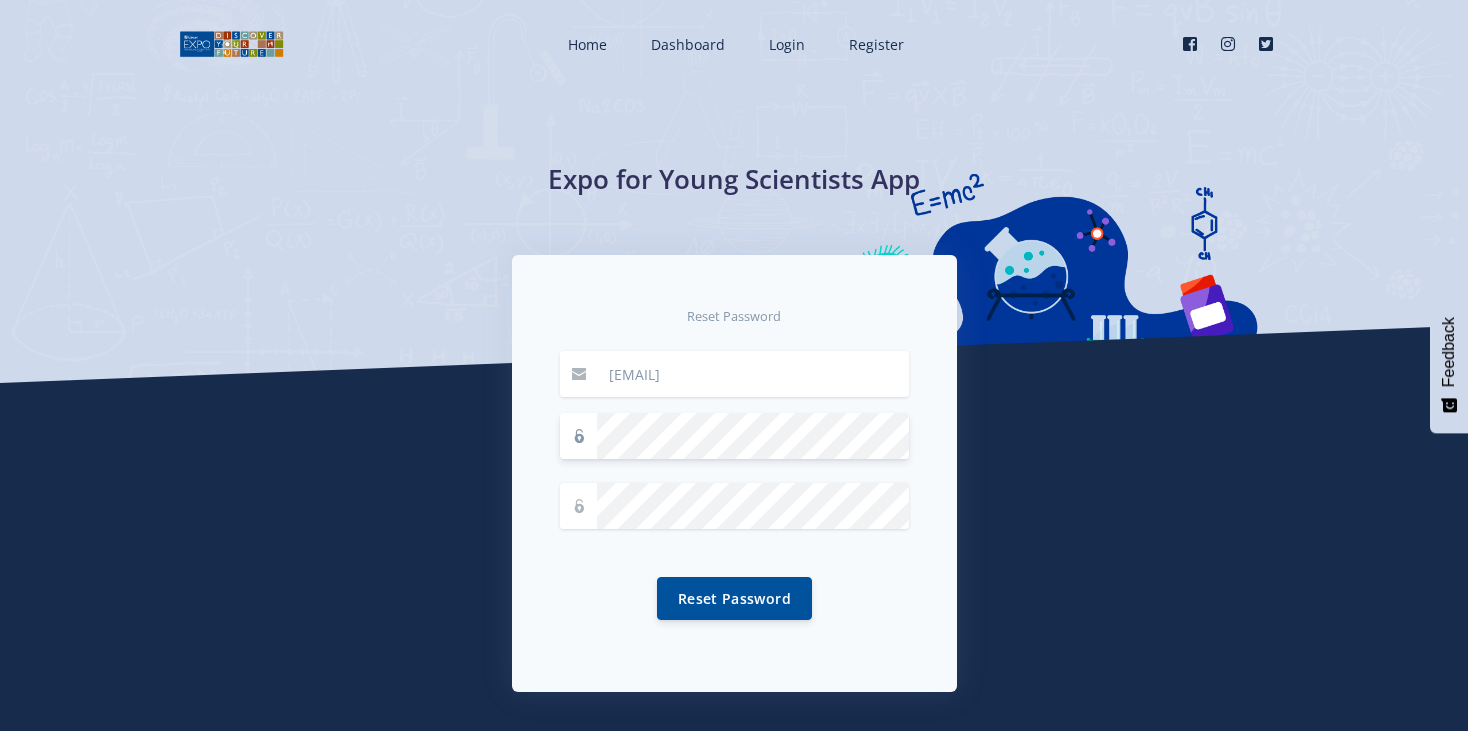 click at bounding box center (734, 436) 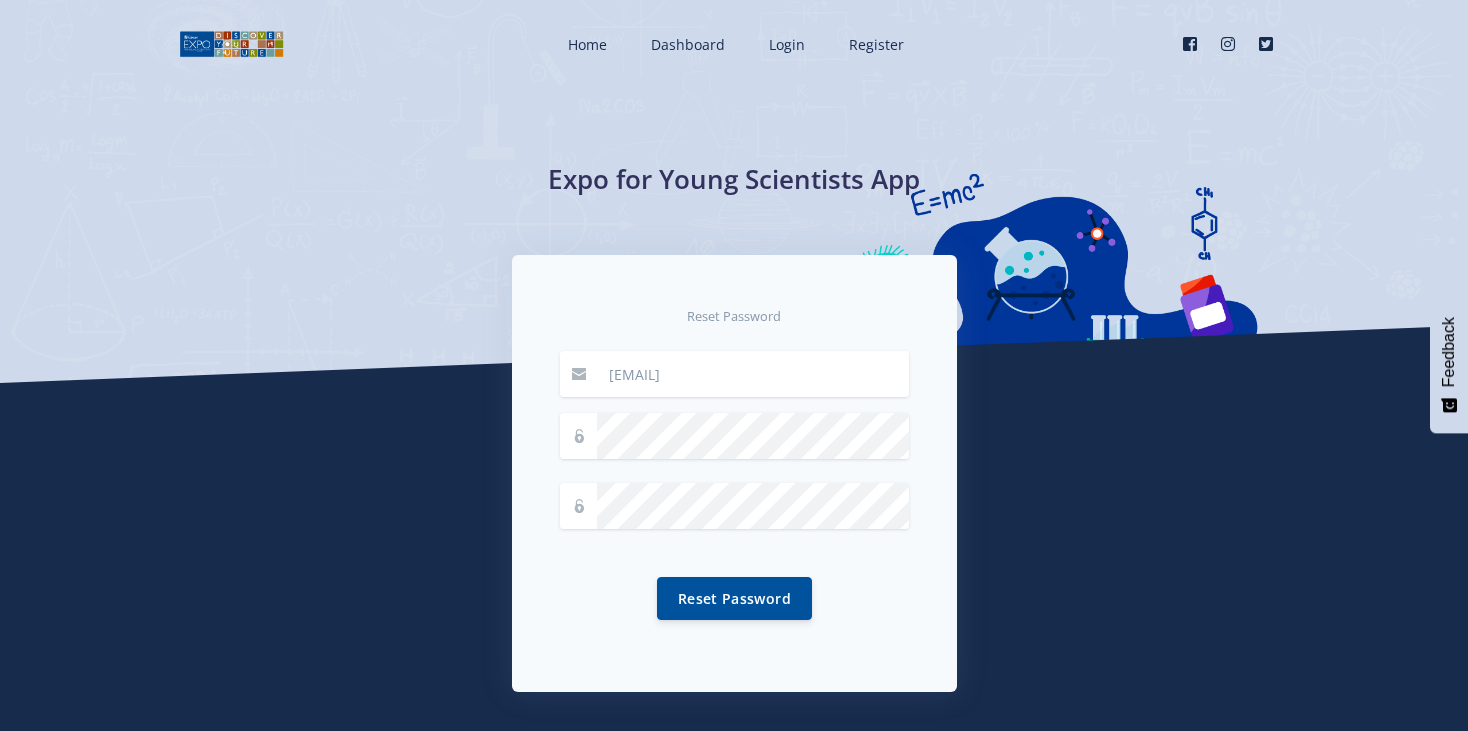 click at bounding box center (579, 374) 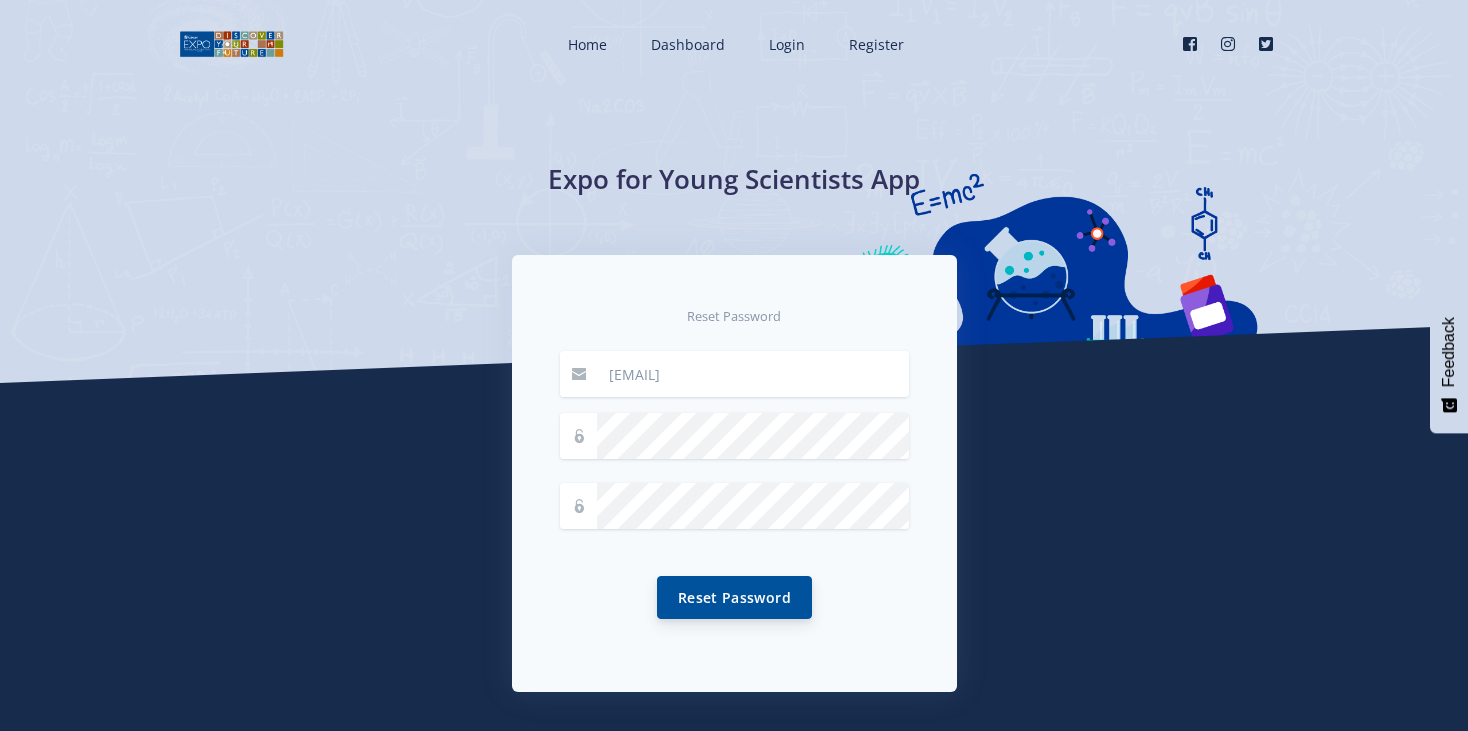 click on "Reset Password" at bounding box center [734, 597] 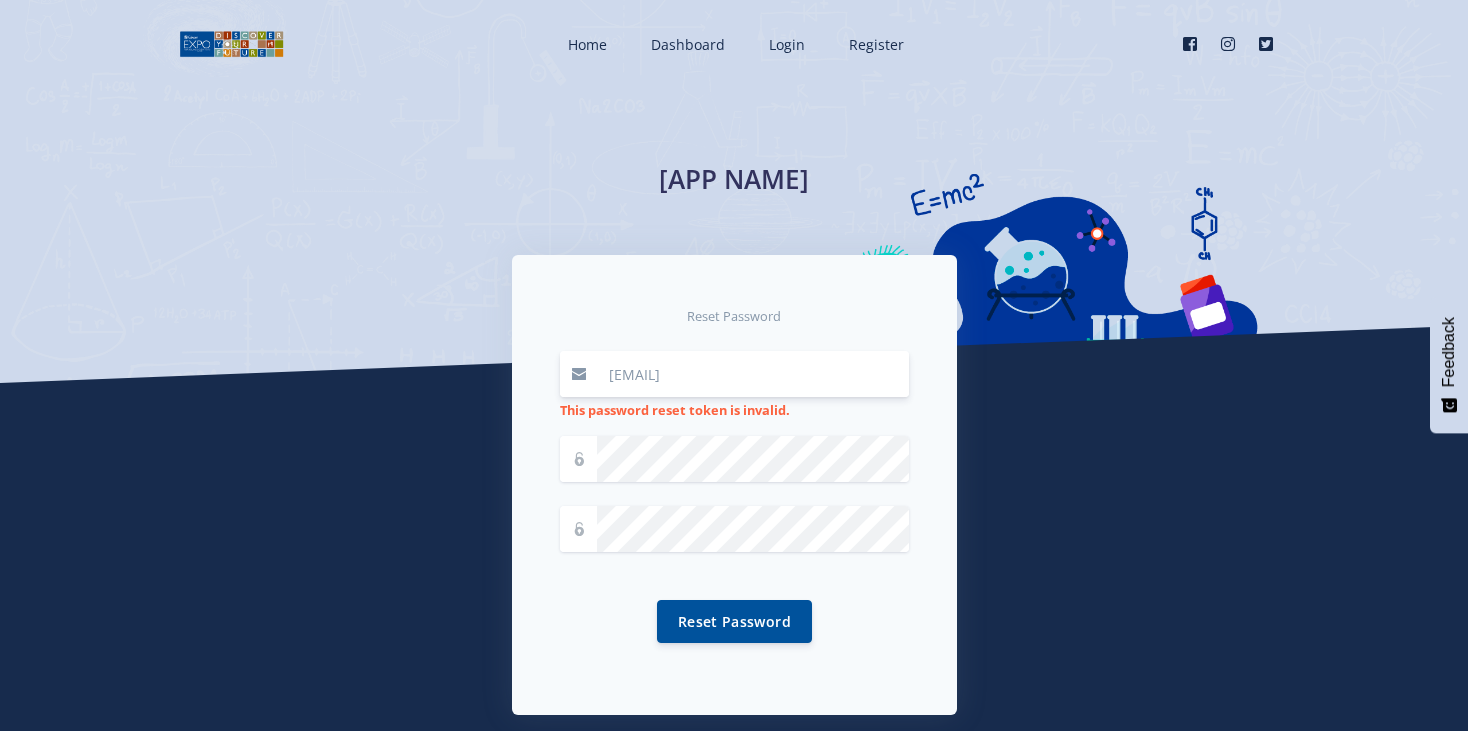 scroll, scrollTop: 0, scrollLeft: 0, axis: both 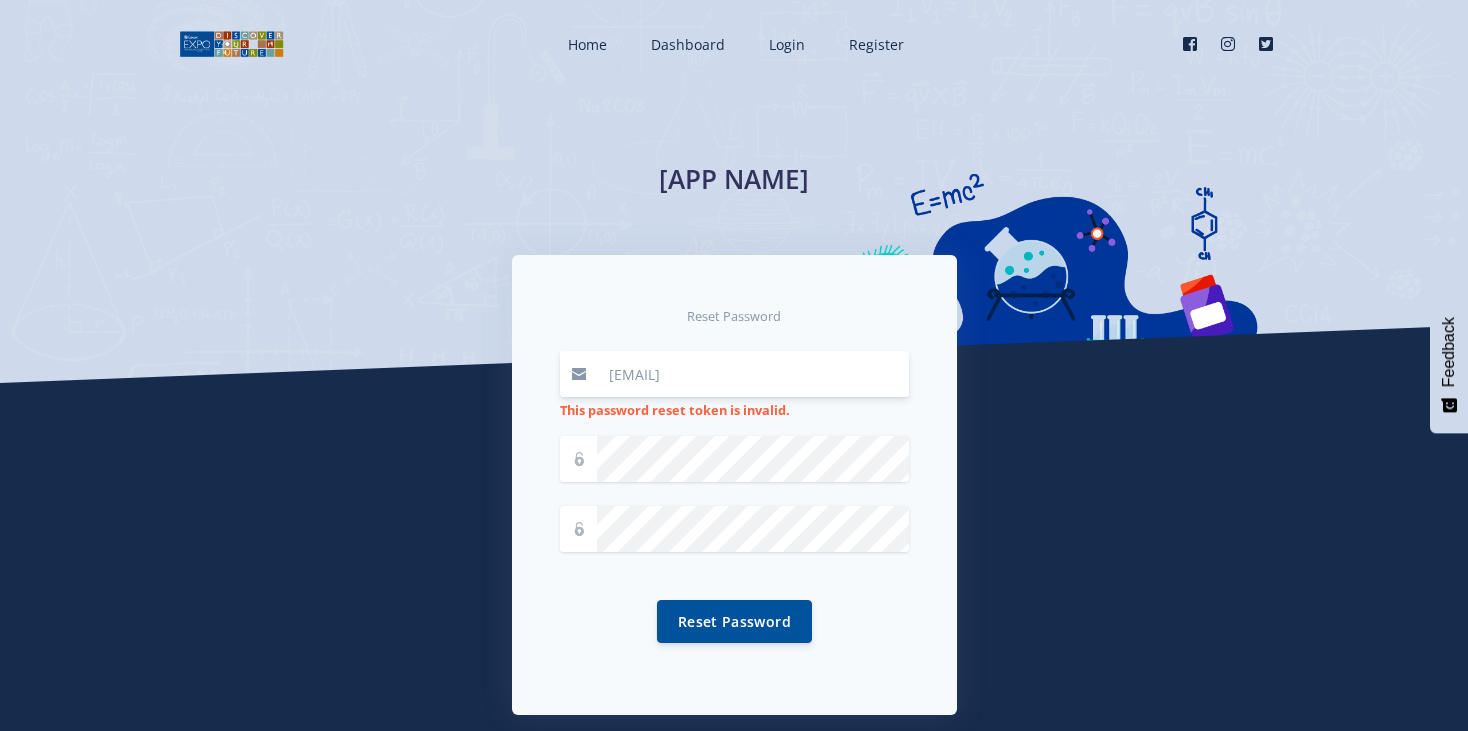 click on "mpofuda@yahoo.com" at bounding box center (753, 374) 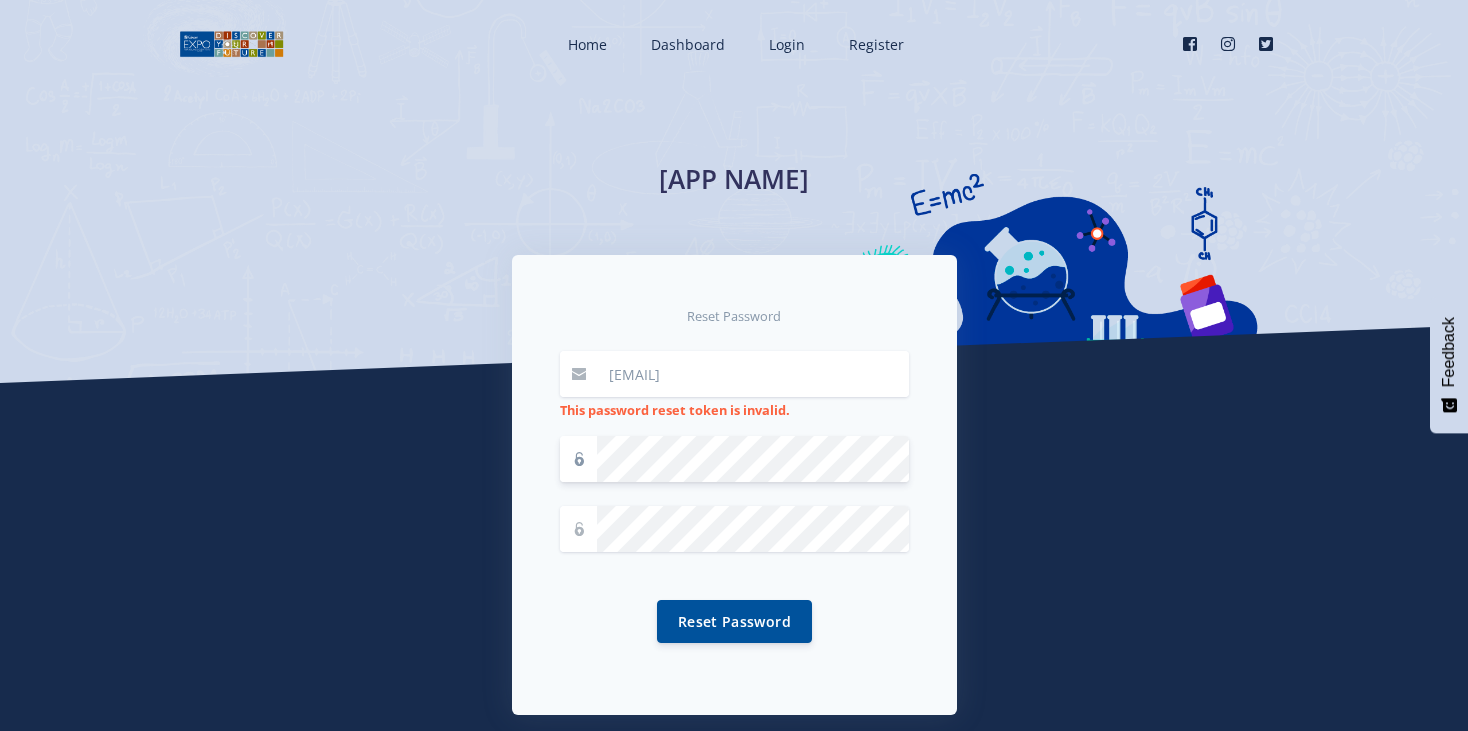 click on "Reset Password
mpofuda@yahoo.com
This password reset token is invalid." at bounding box center [734, 485] 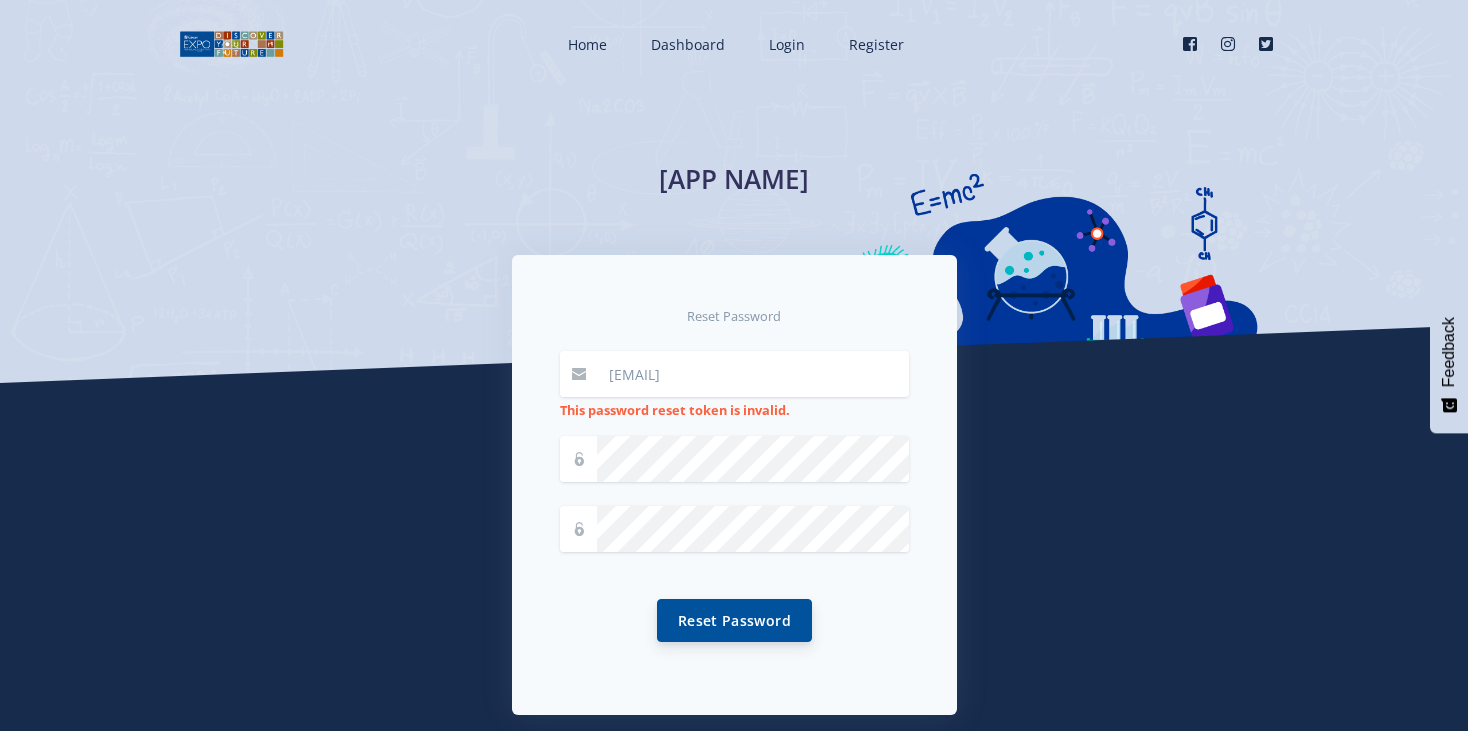 click on "Reset Password" at bounding box center (734, 620) 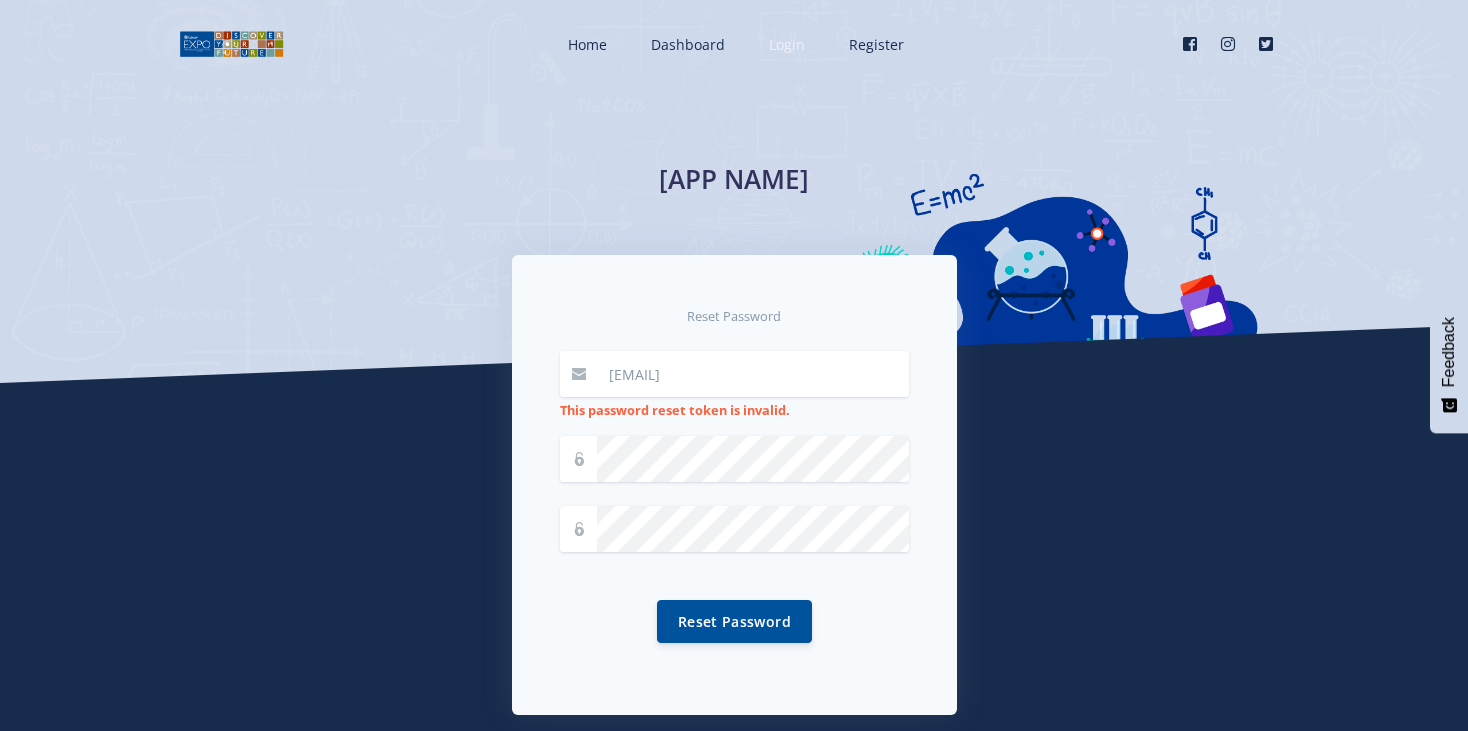 click on "Login" at bounding box center (787, 44) 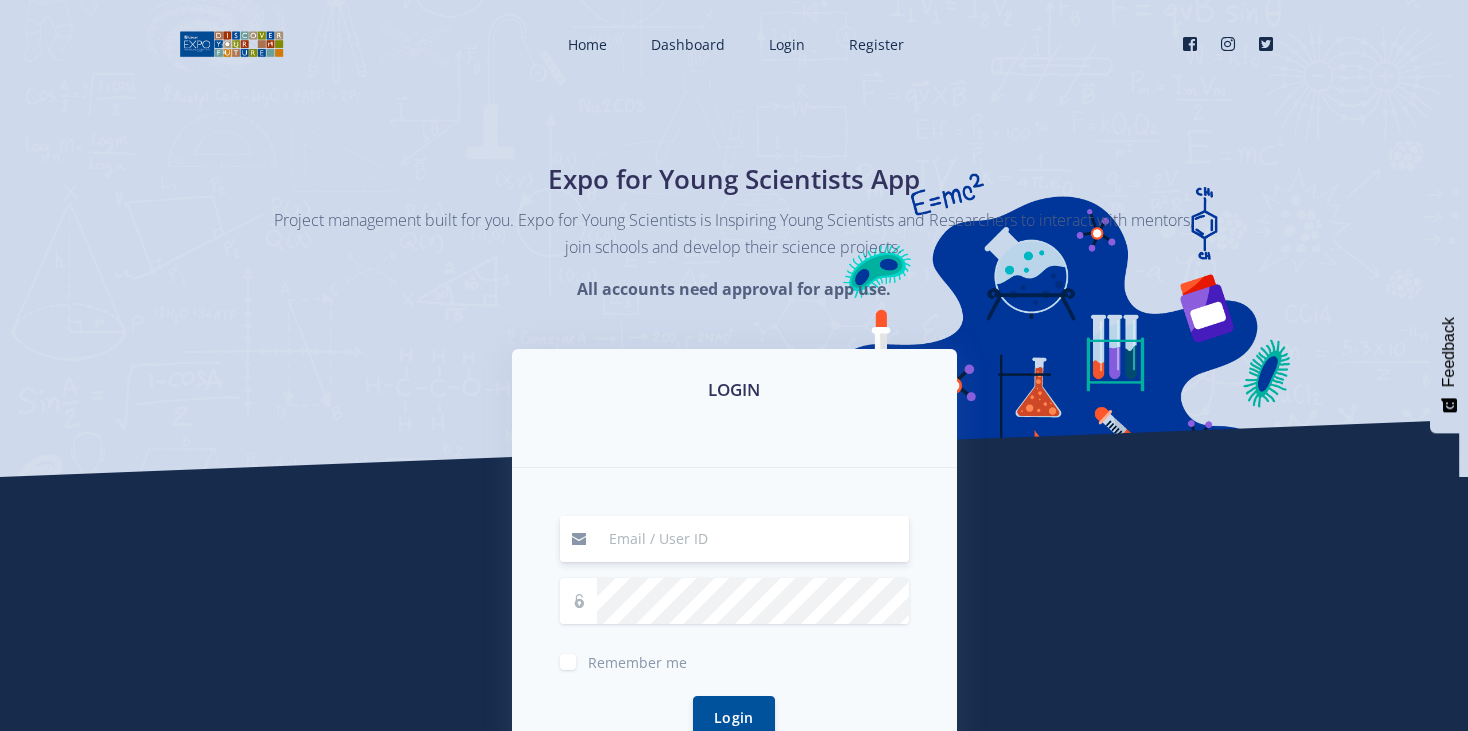 scroll, scrollTop: 0, scrollLeft: 0, axis: both 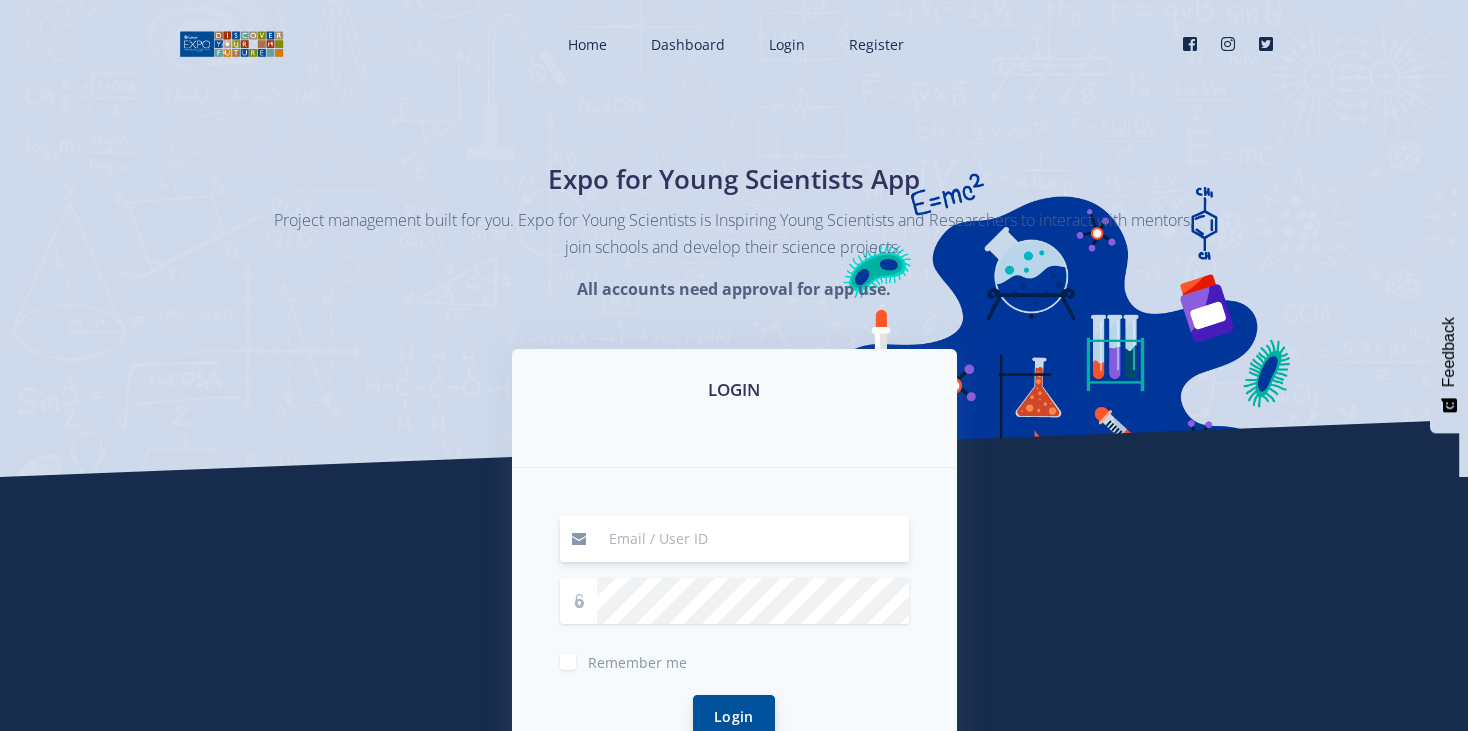 type on "[EMAIL]" 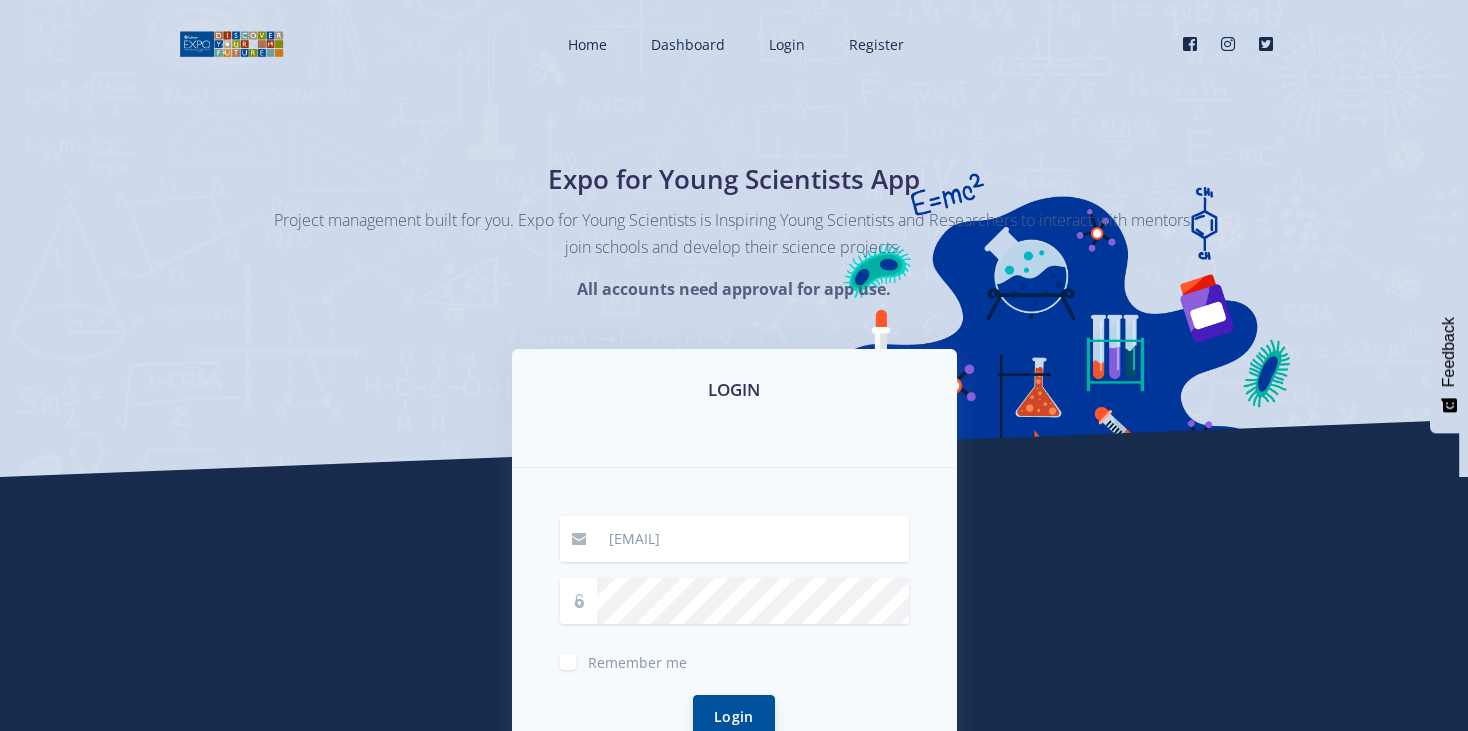 click on "Login" at bounding box center (734, 716) 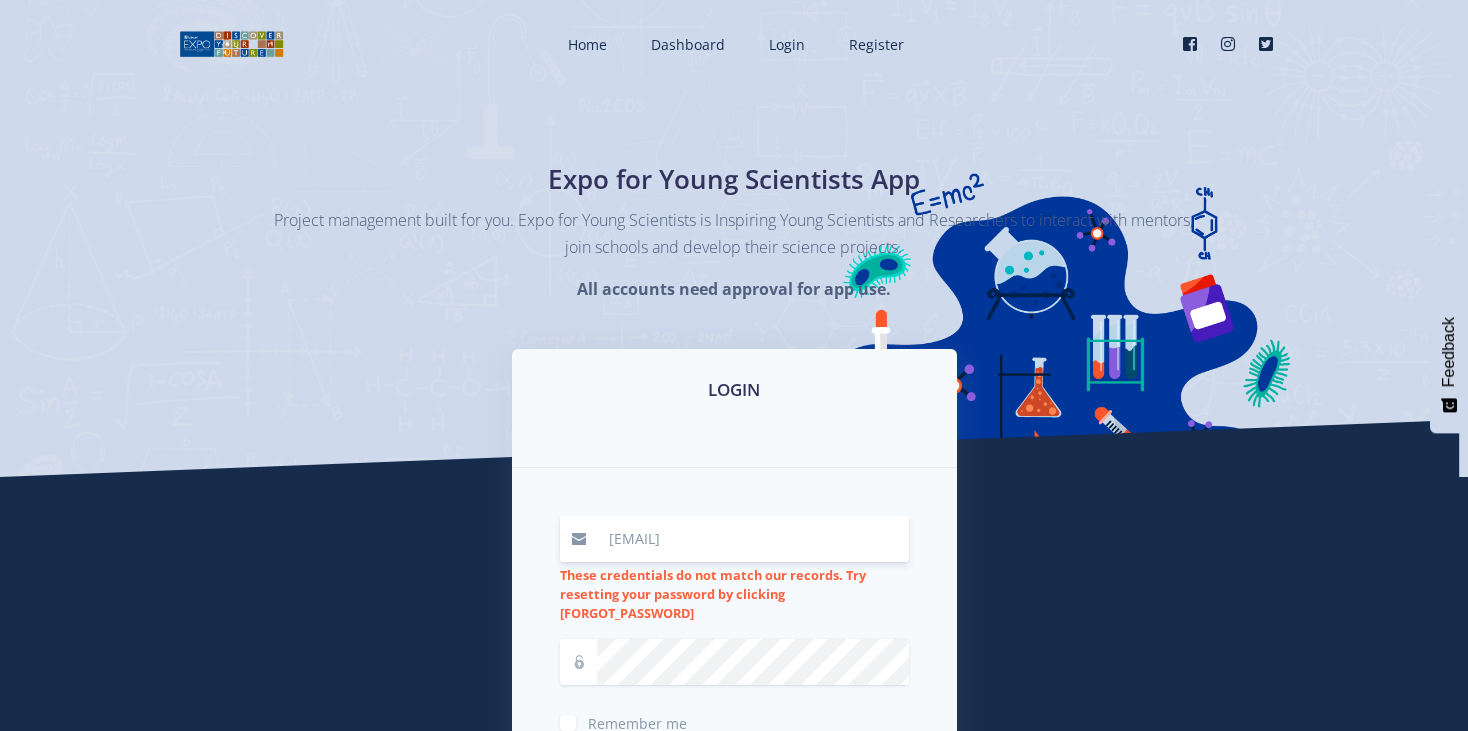 scroll, scrollTop: 0, scrollLeft: 0, axis: both 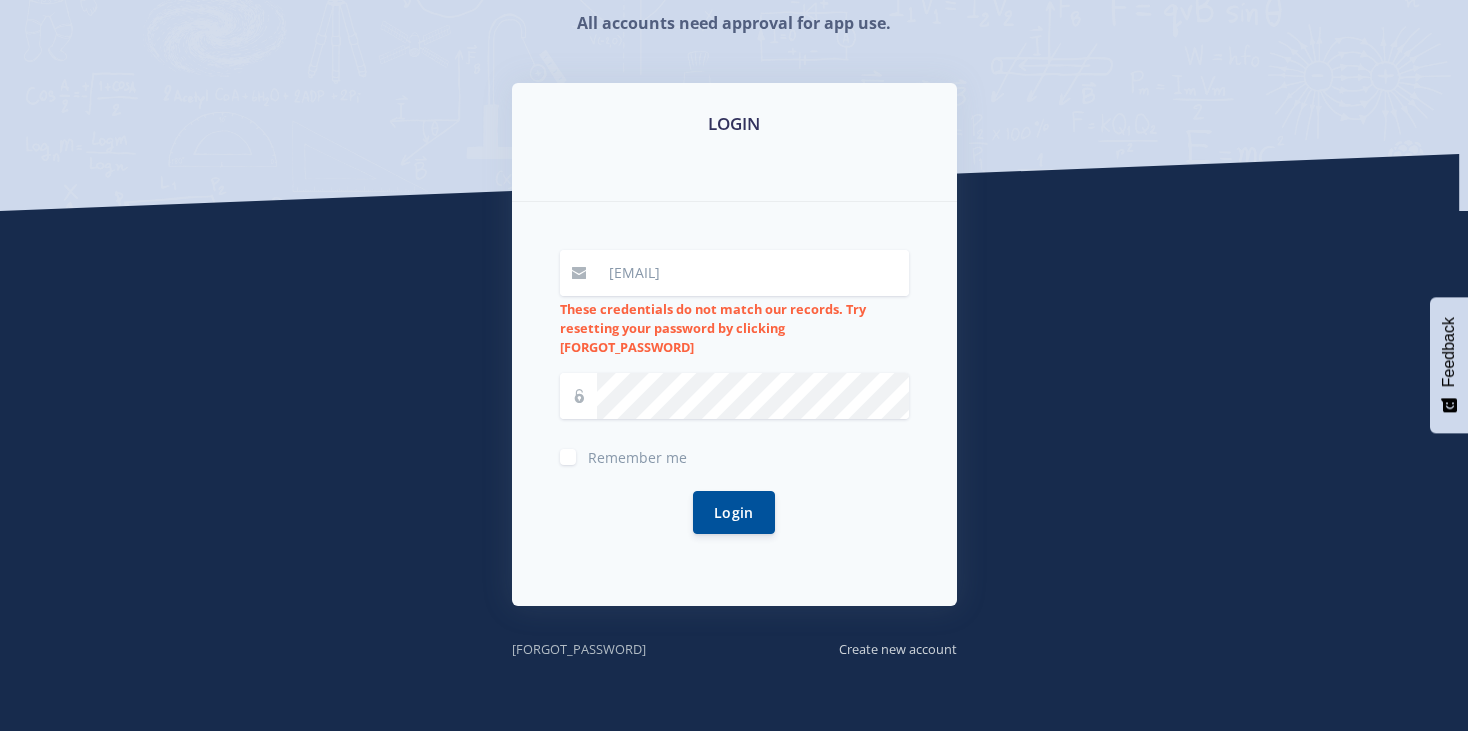 click on "Forgot password?" at bounding box center (565, 630) 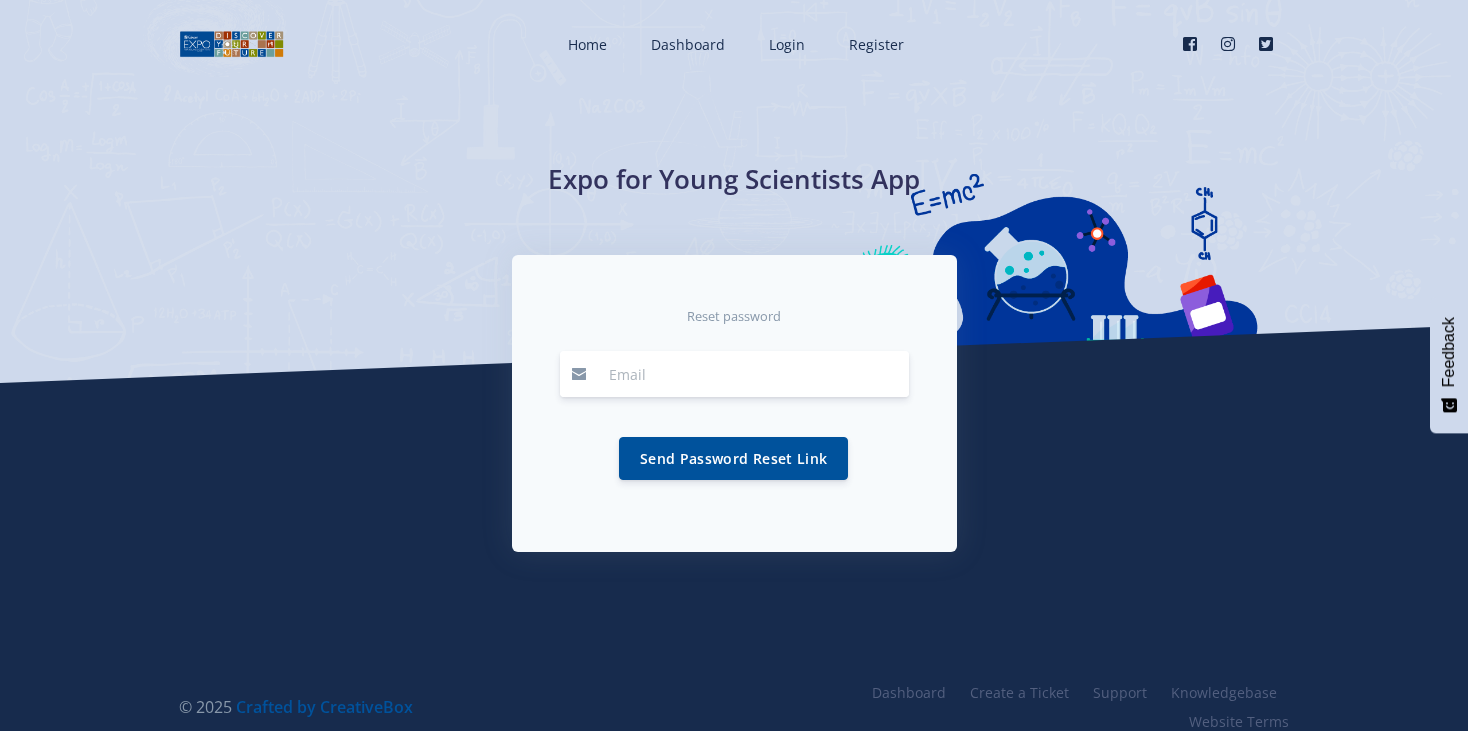 scroll, scrollTop: 0, scrollLeft: 0, axis: both 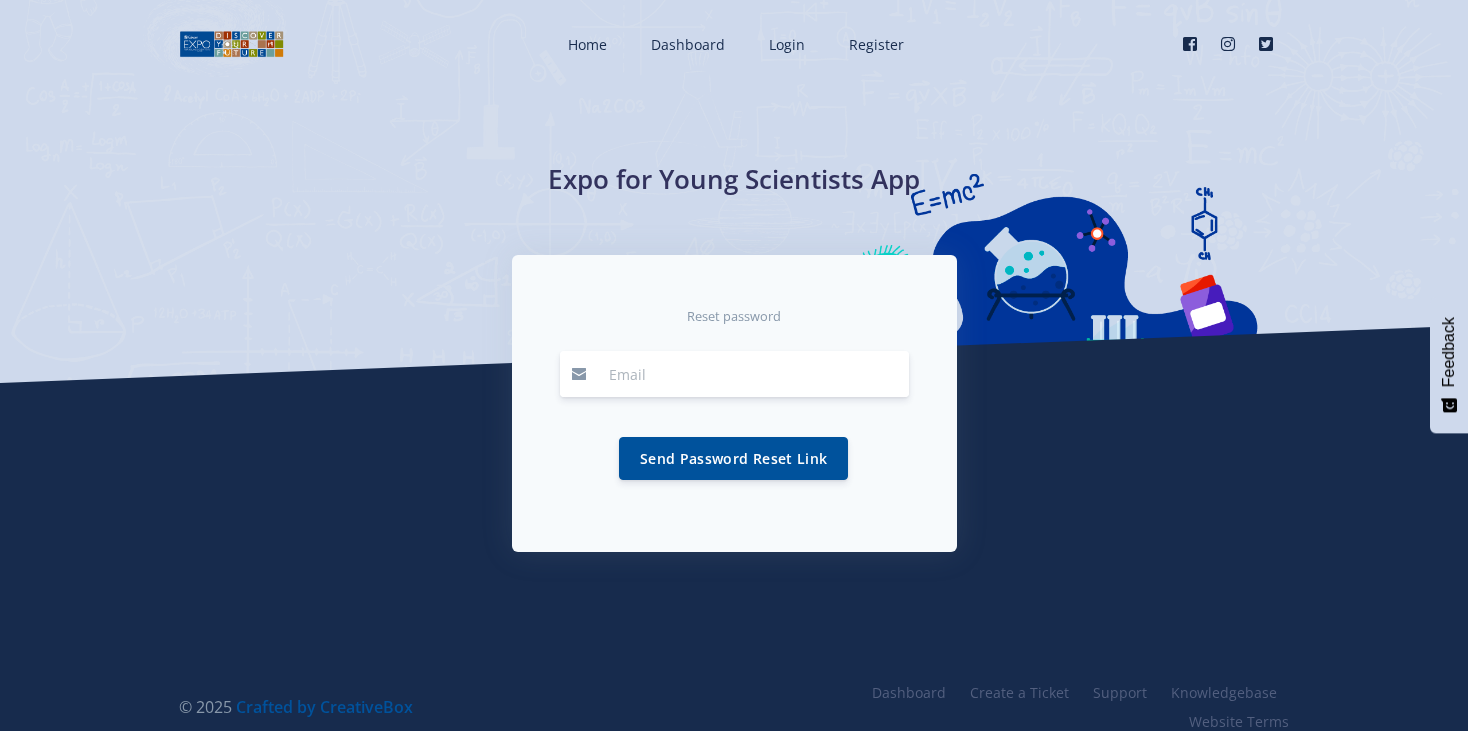 click at bounding box center [753, 374] 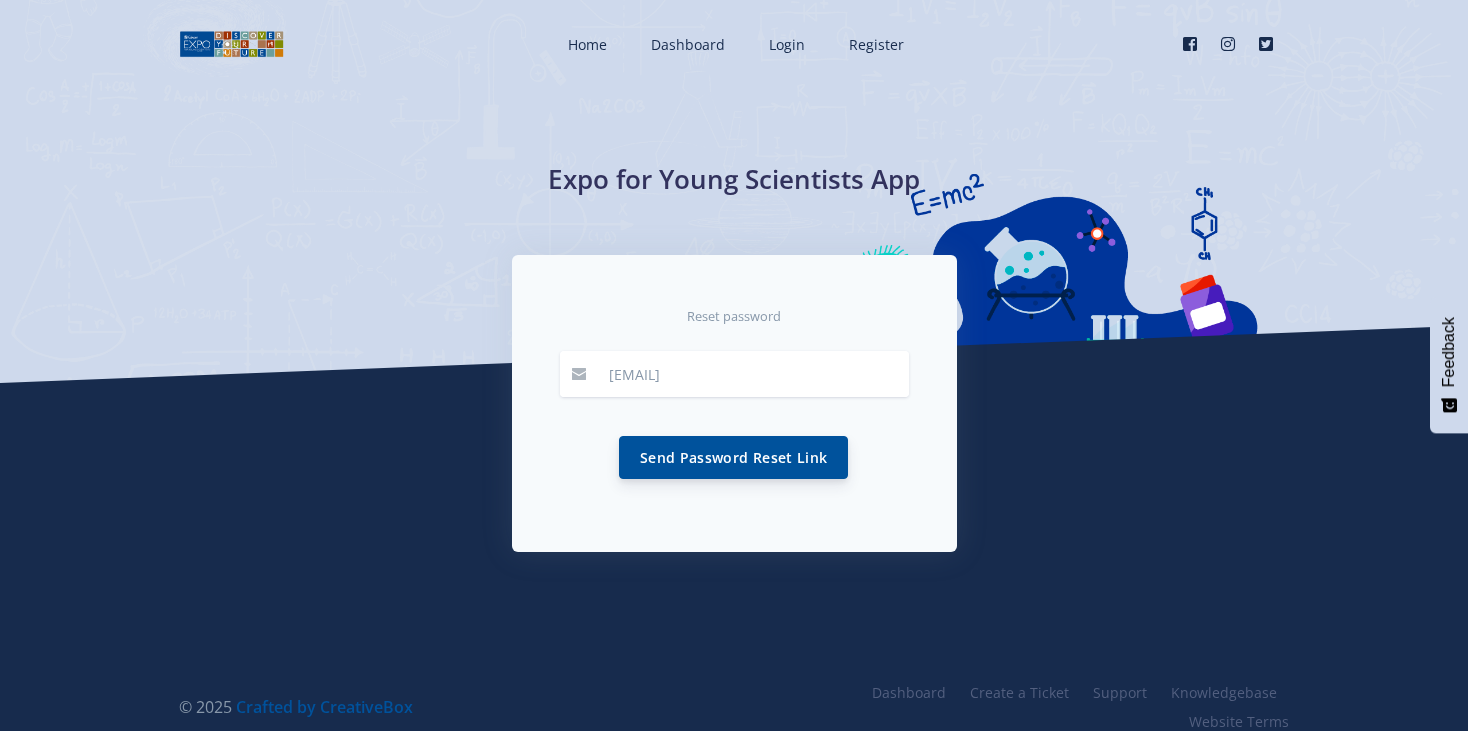click on "Send Password Reset Link" at bounding box center [733, 457] 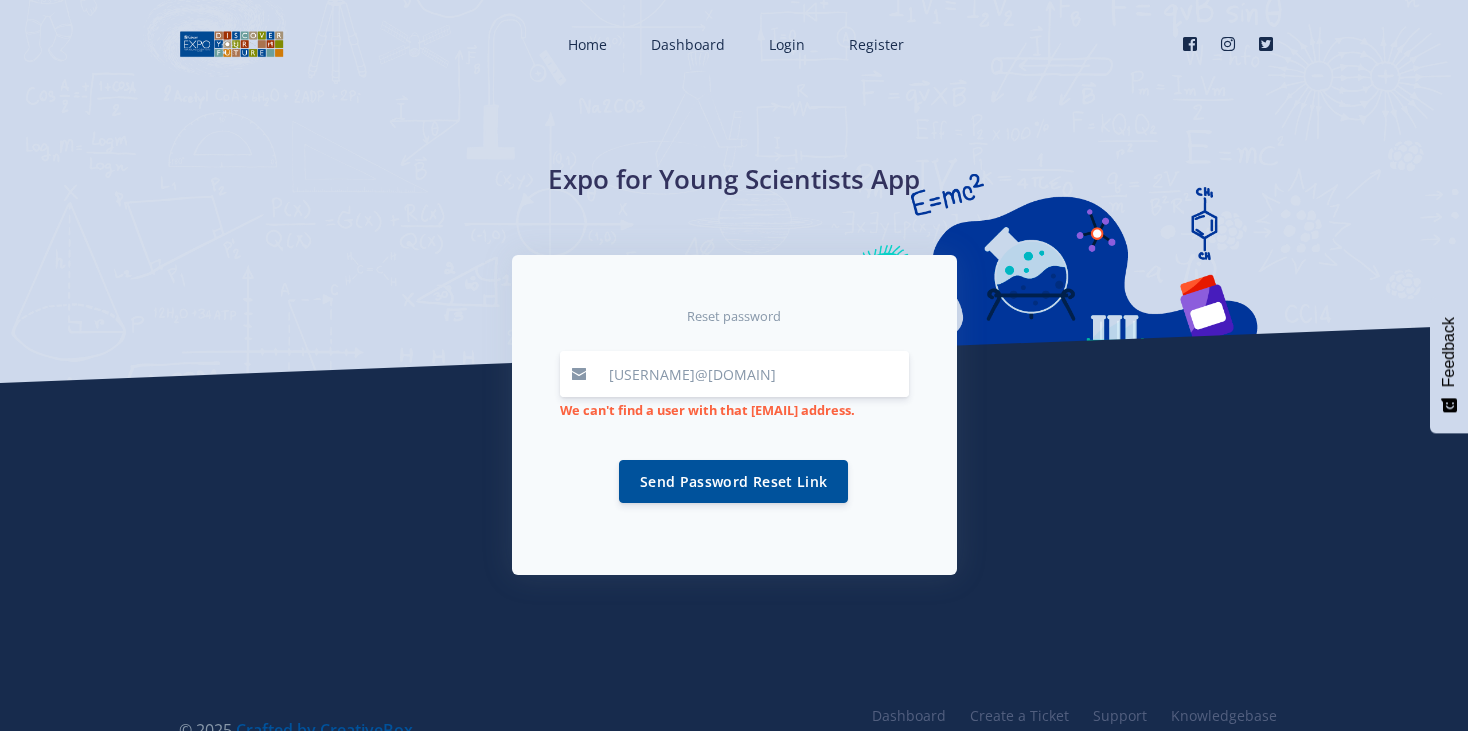 scroll, scrollTop: 0, scrollLeft: 0, axis: both 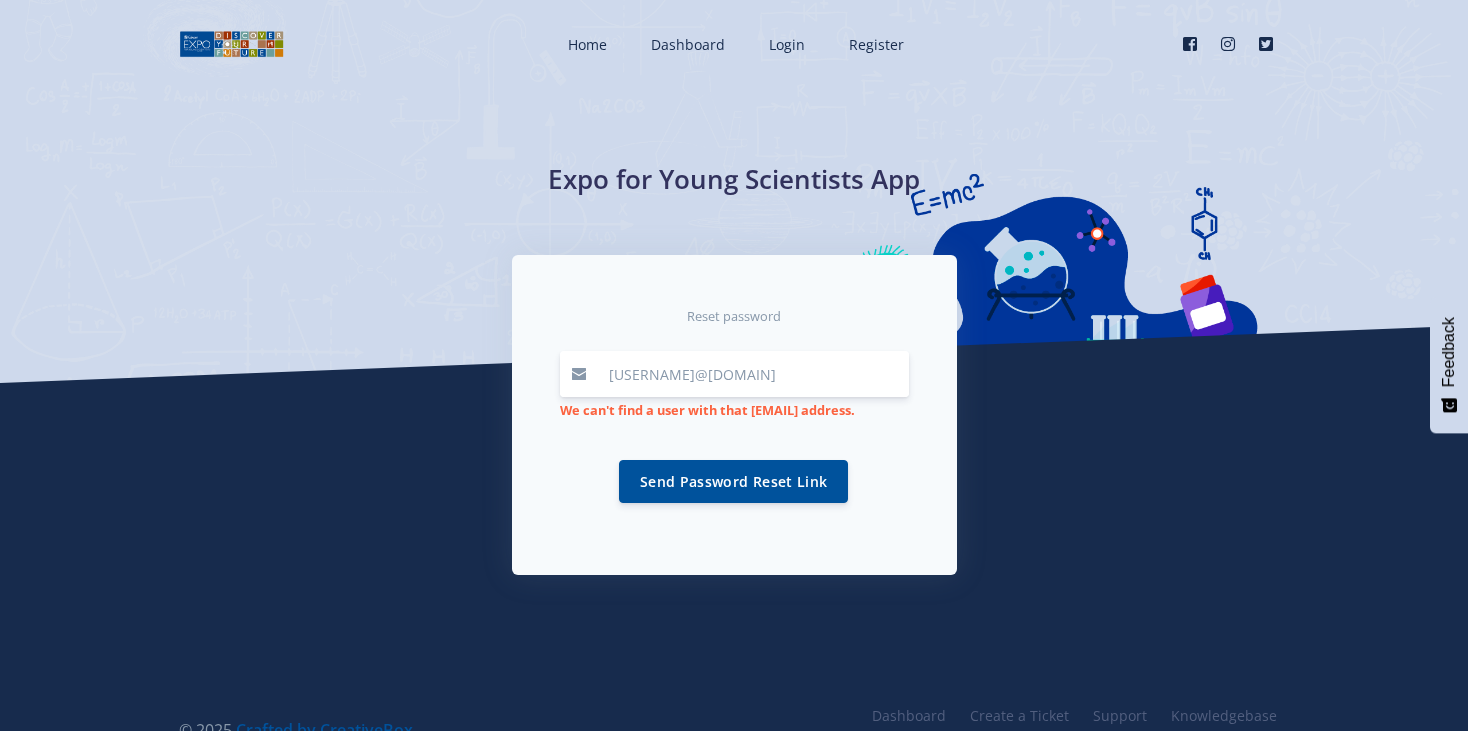 click on "[EMAIL]" at bounding box center (753, 374) 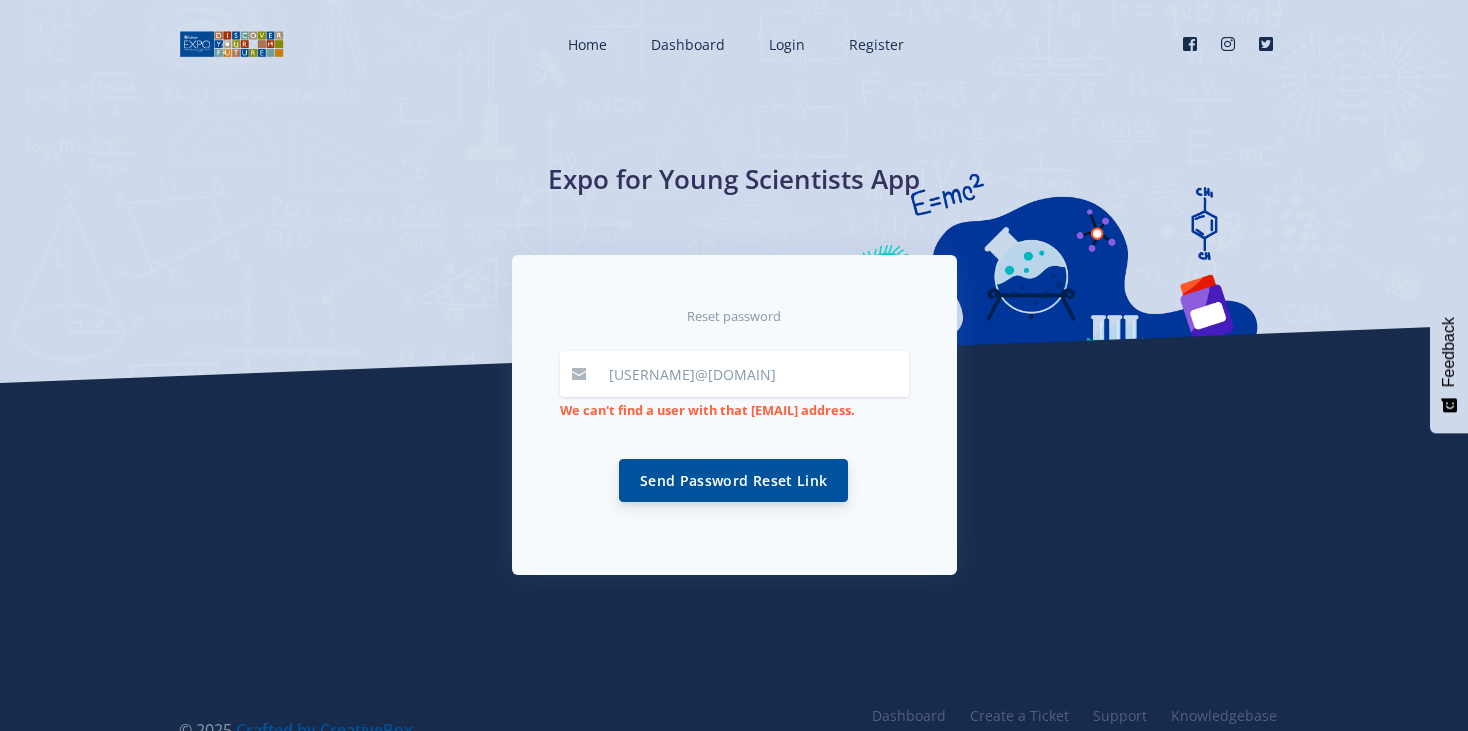 click on "Send Password Reset Link" at bounding box center (733, 480) 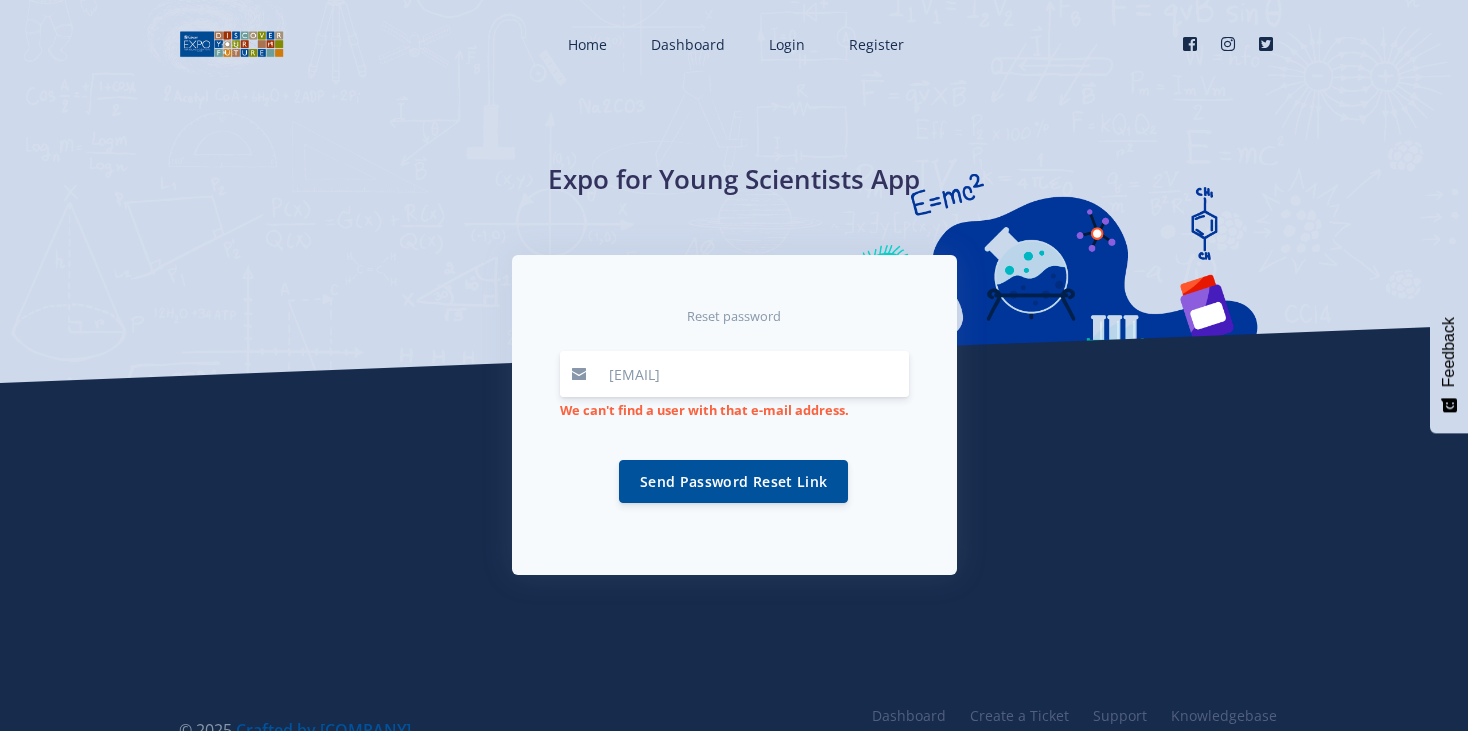 scroll, scrollTop: 0, scrollLeft: 0, axis: both 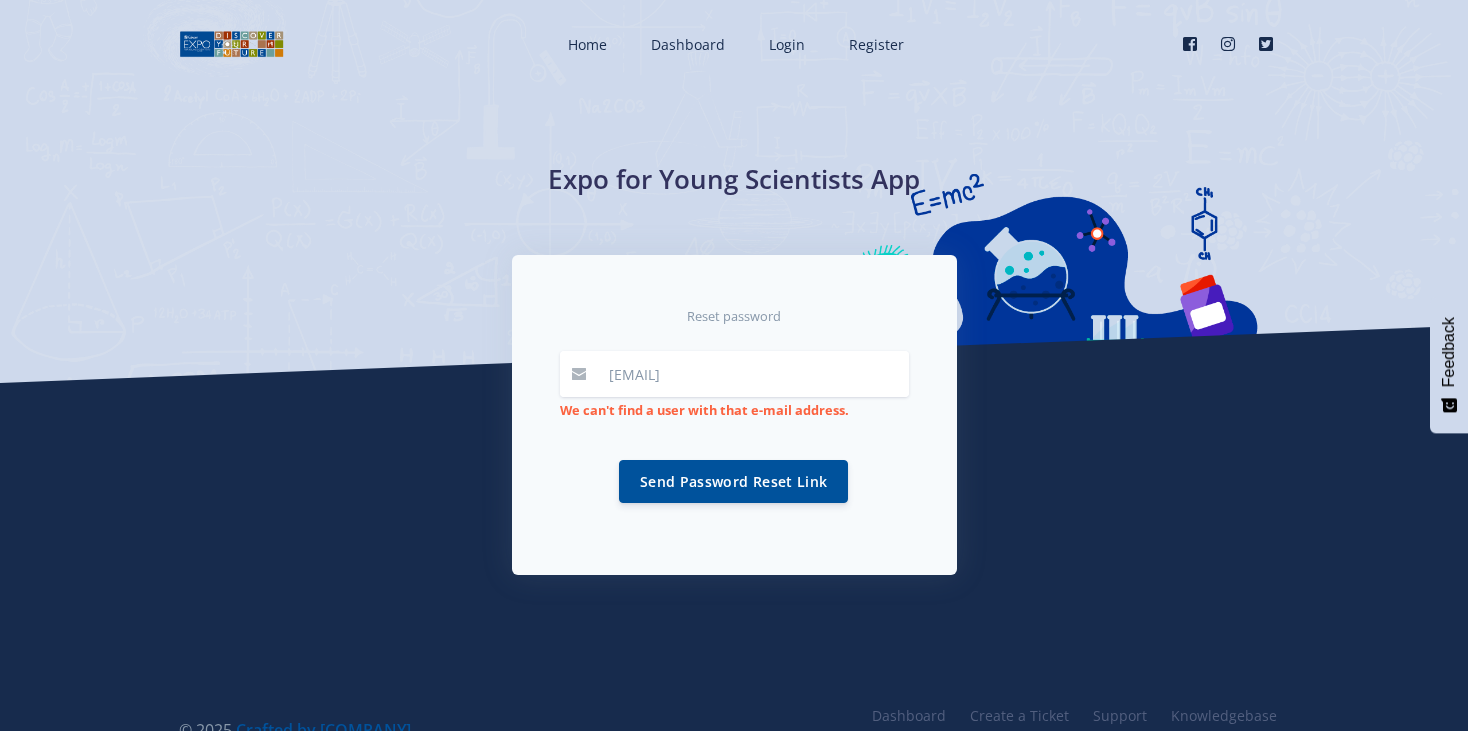 click on "Send Password Reset Link" at bounding box center [733, 481] 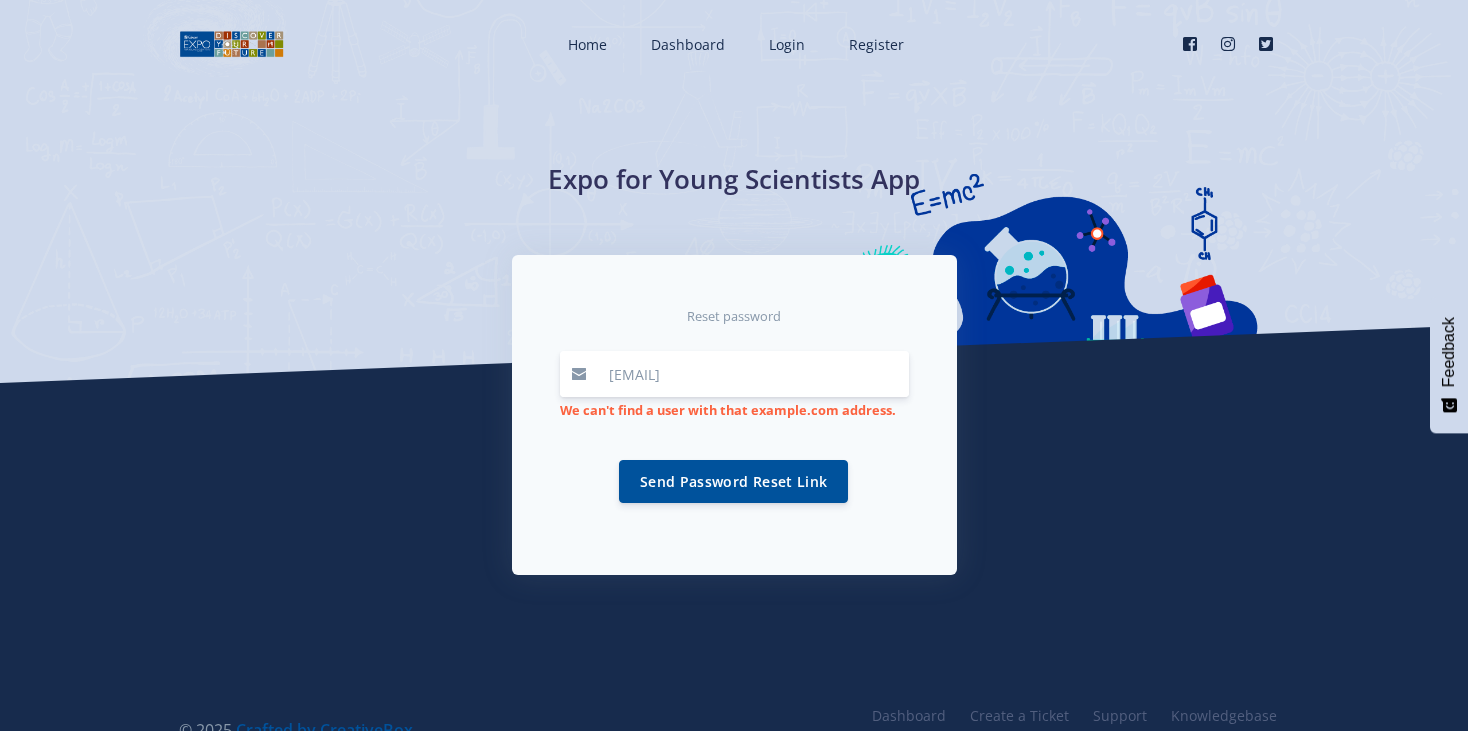scroll, scrollTop: 0, scrollLeft: 0, axis: both 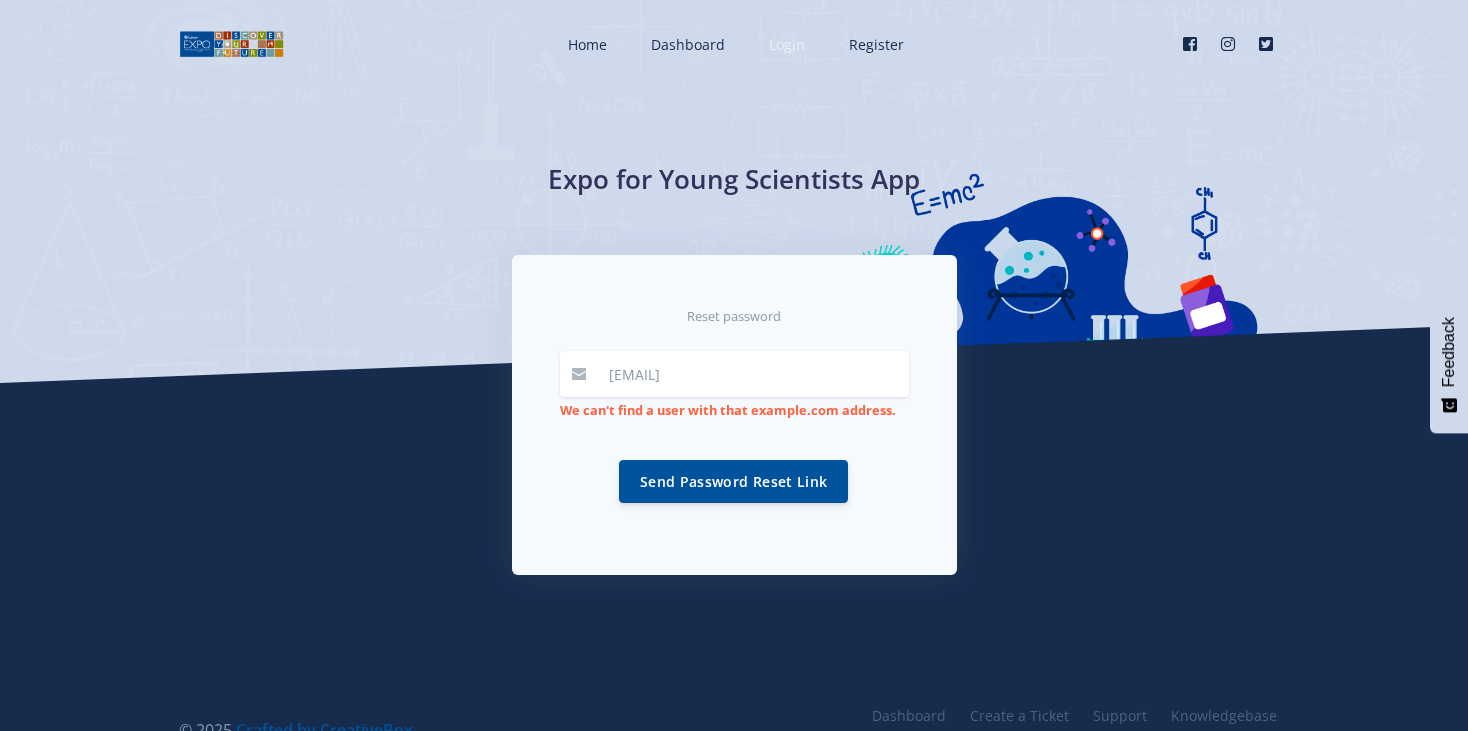 click on "Login" at bounding box center (787, 44) 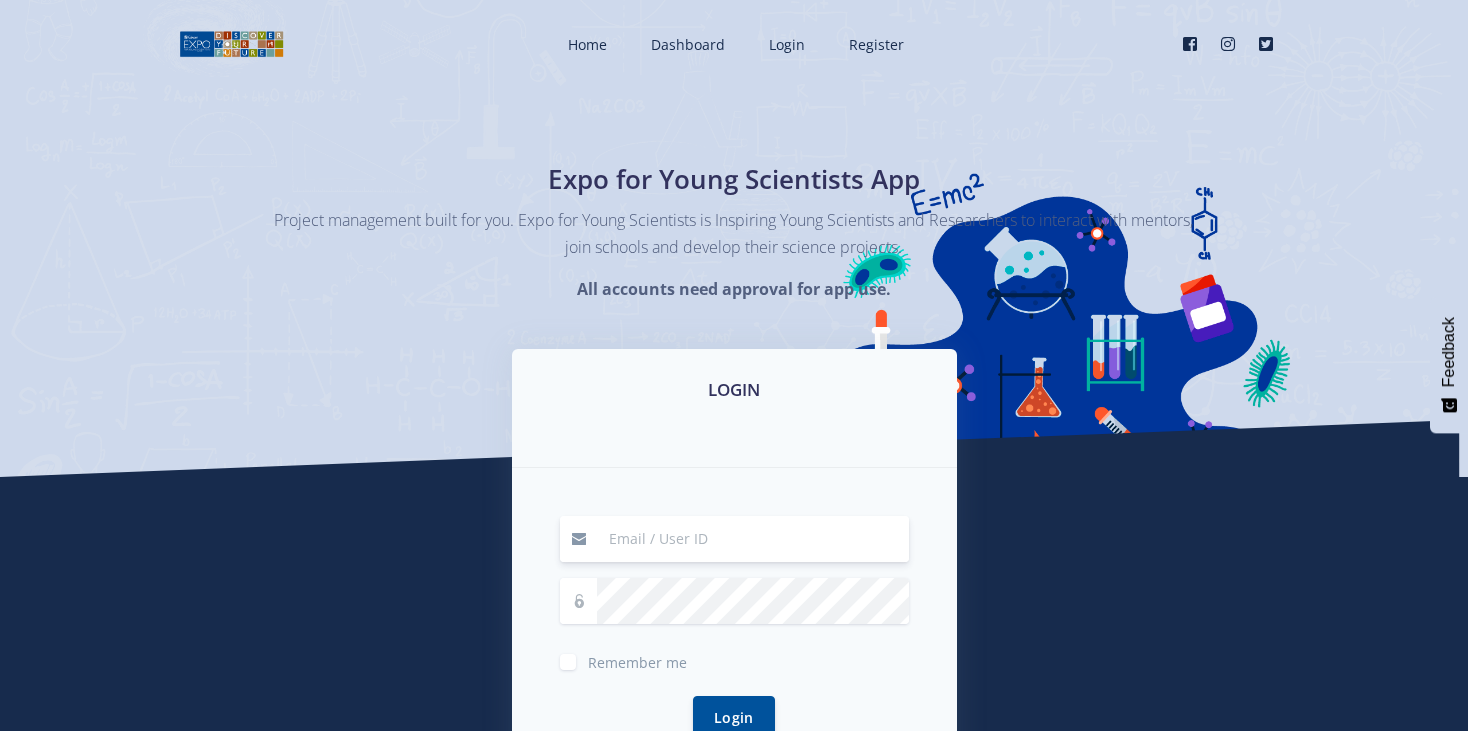 scroll, scrollTop: 0, scrollLeft: 0, axis: both 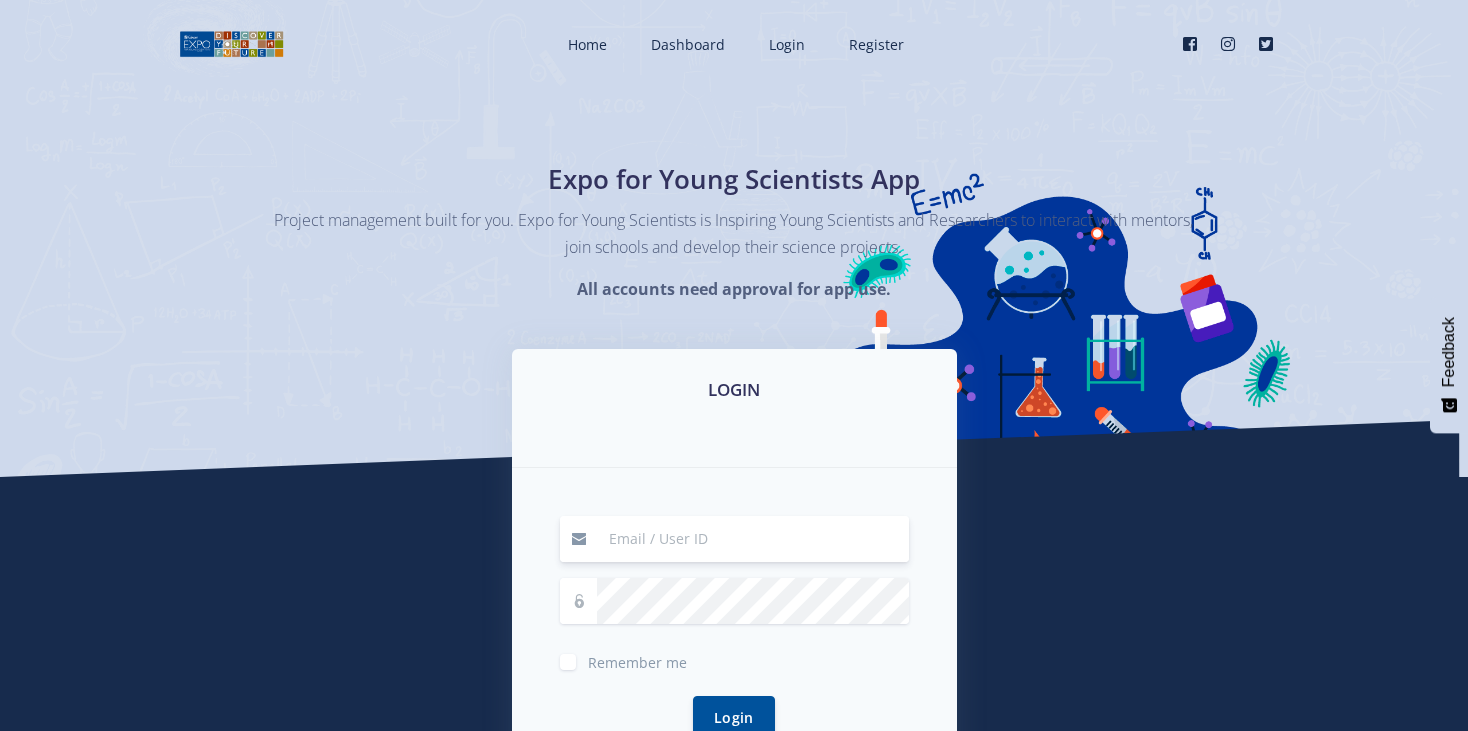 type on "mpofuda@yahoo.com" 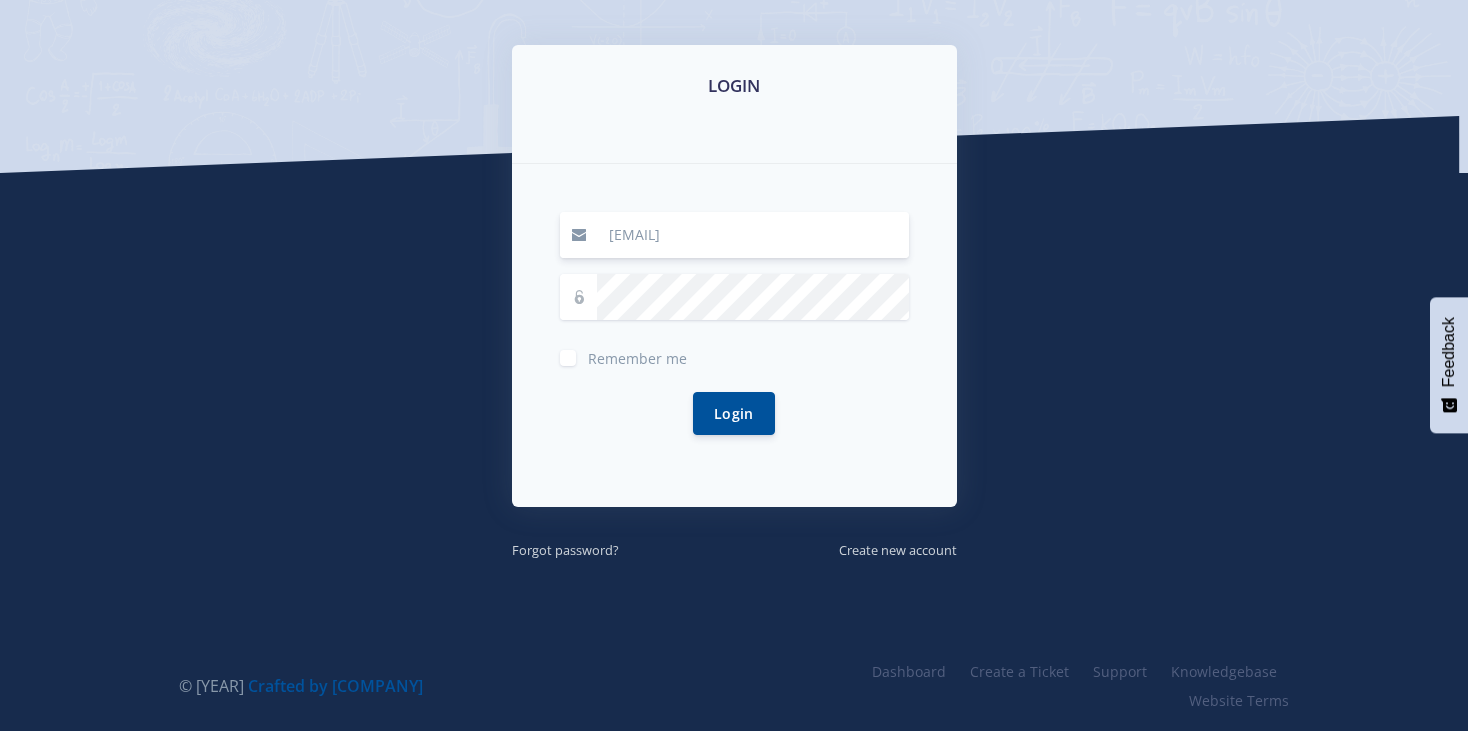 scroll, scrollTop: 303, scrollLeft: 0, axis: vertical 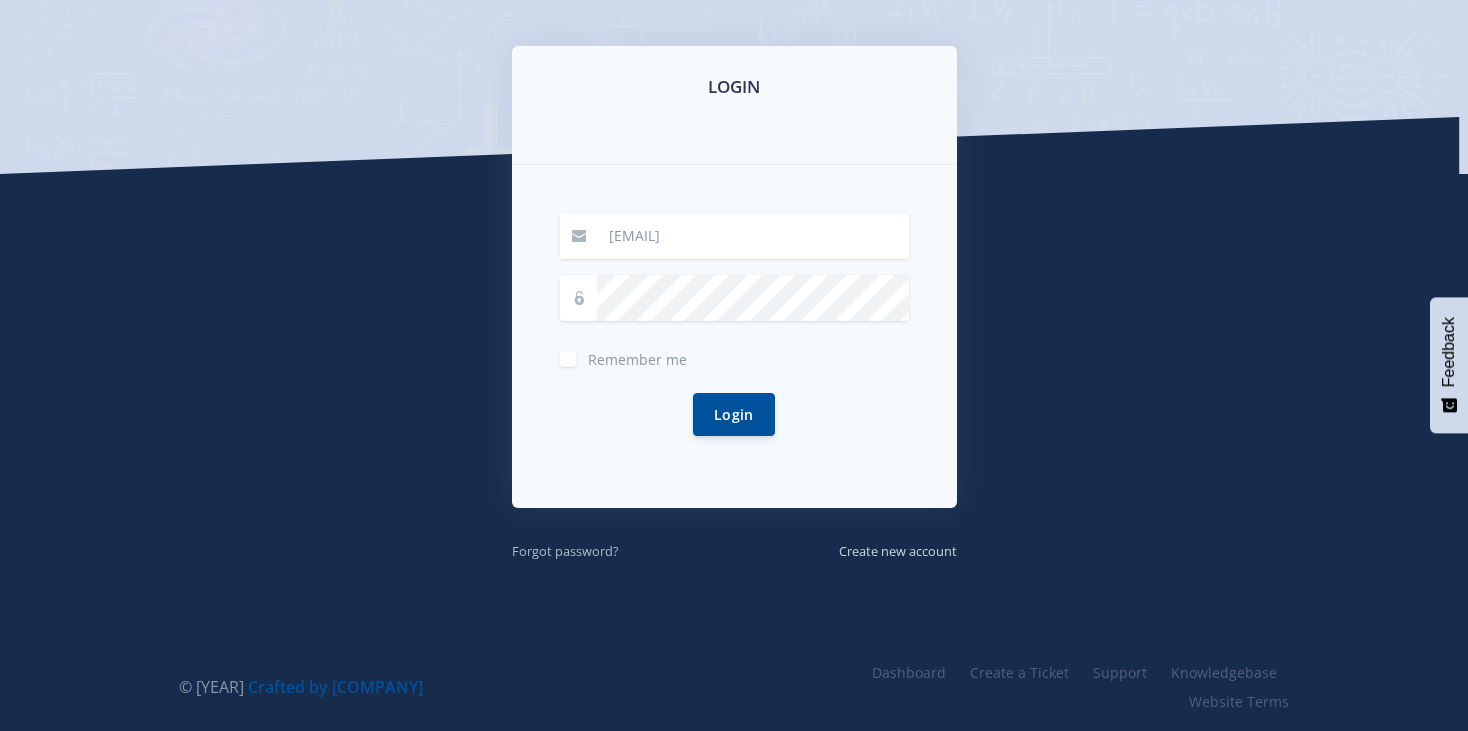 click on "Forgot password?" at bounding box center [565, 551] 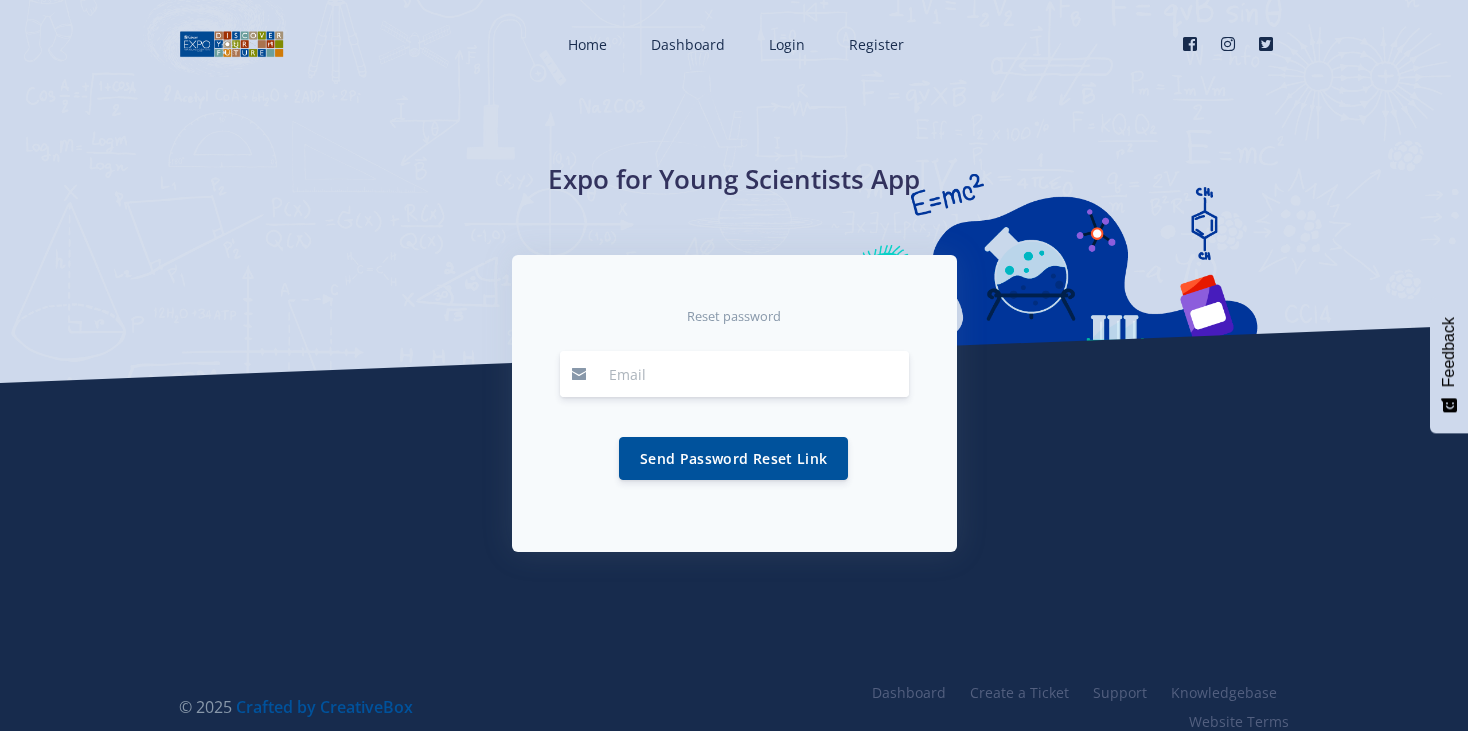 scroll, scrollTop: 0, scrollLeft: 0, axis: both 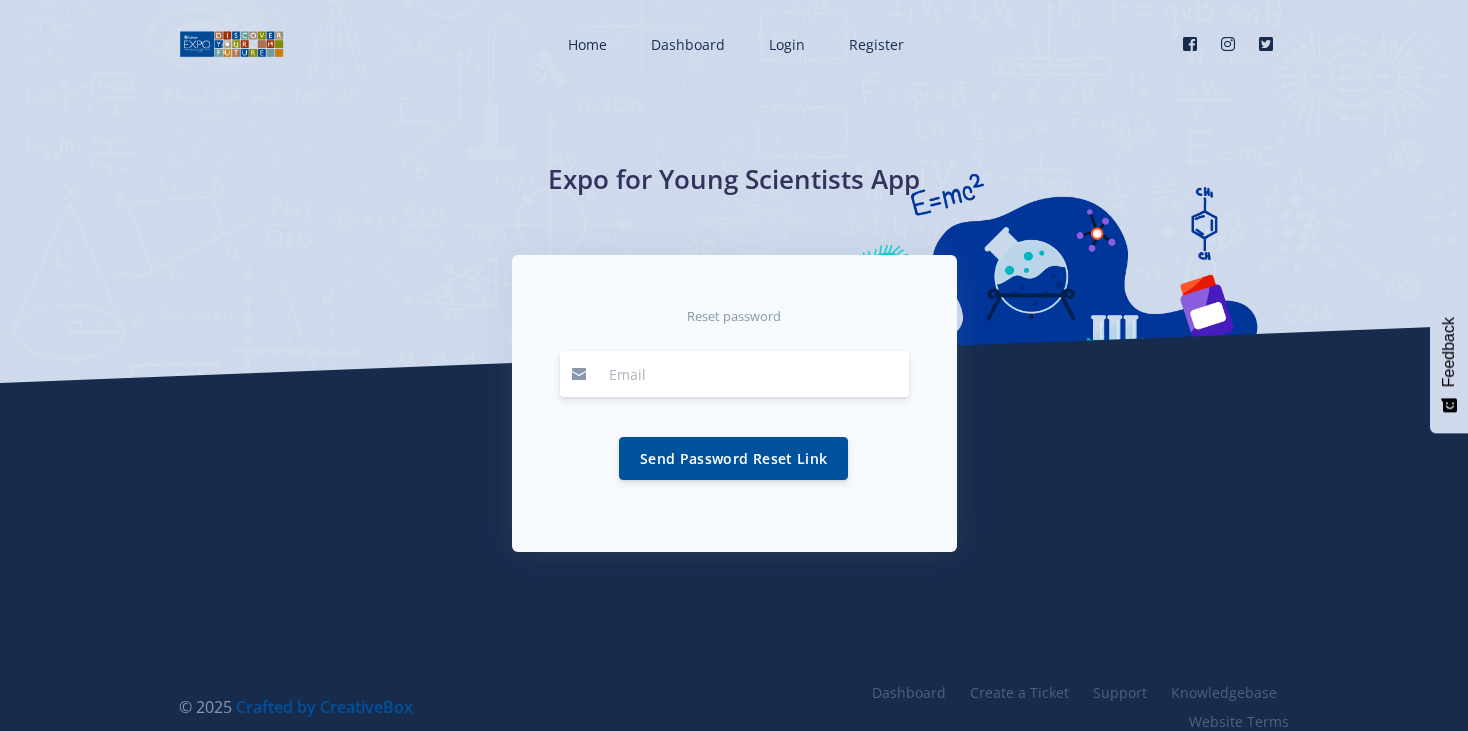 click at bounding box center [753, 374] 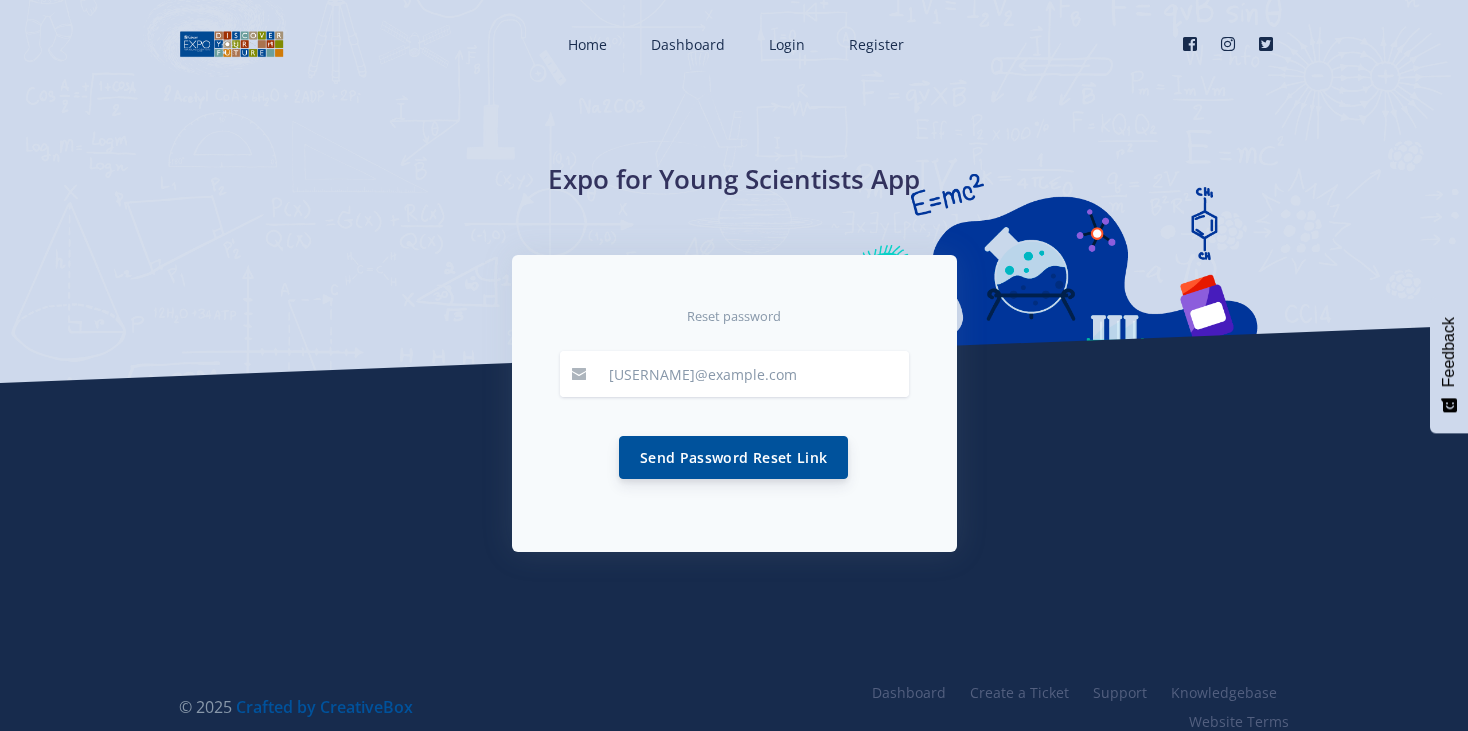 click on "Send Password Reset Link" at bounding box center [733, 457] 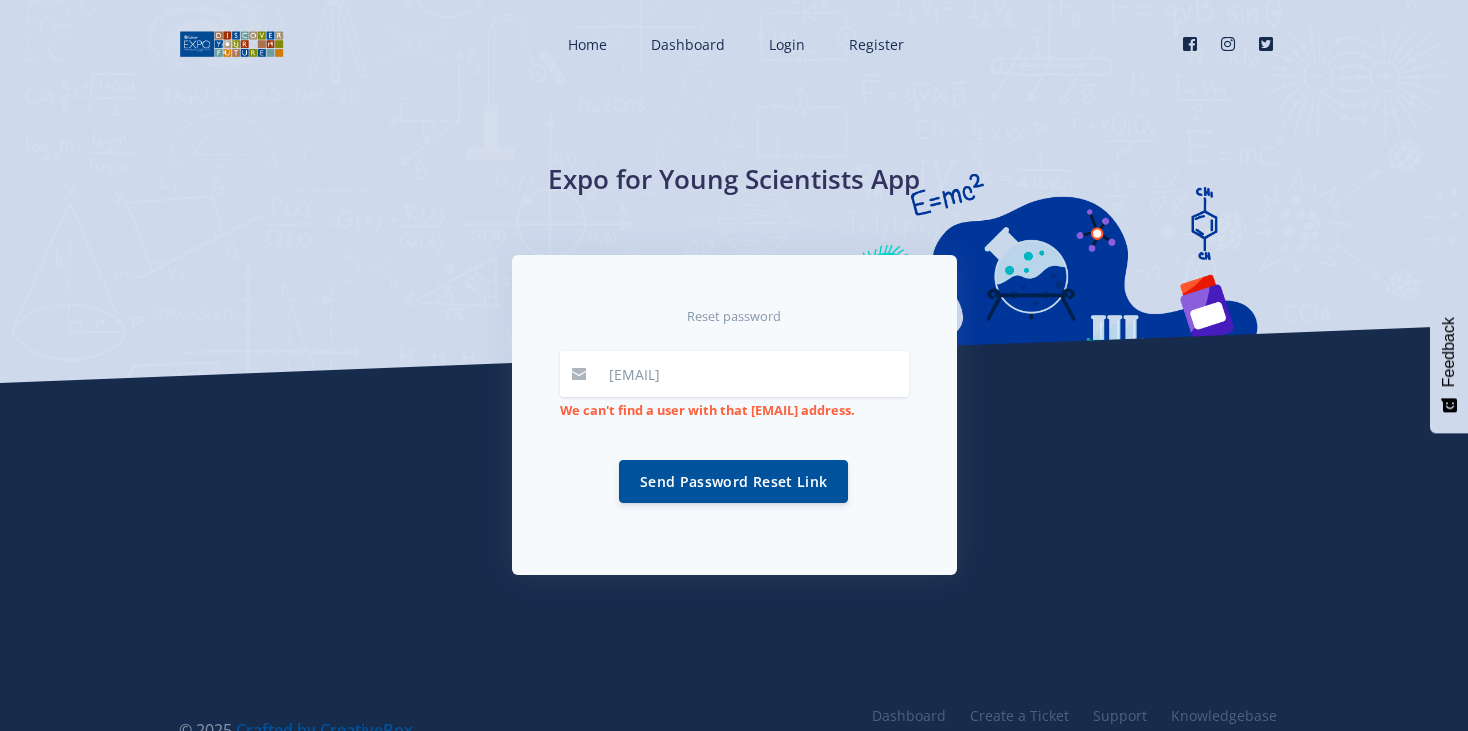 scroll, scrollTop: 0, scrollLeft: 0, axis: both 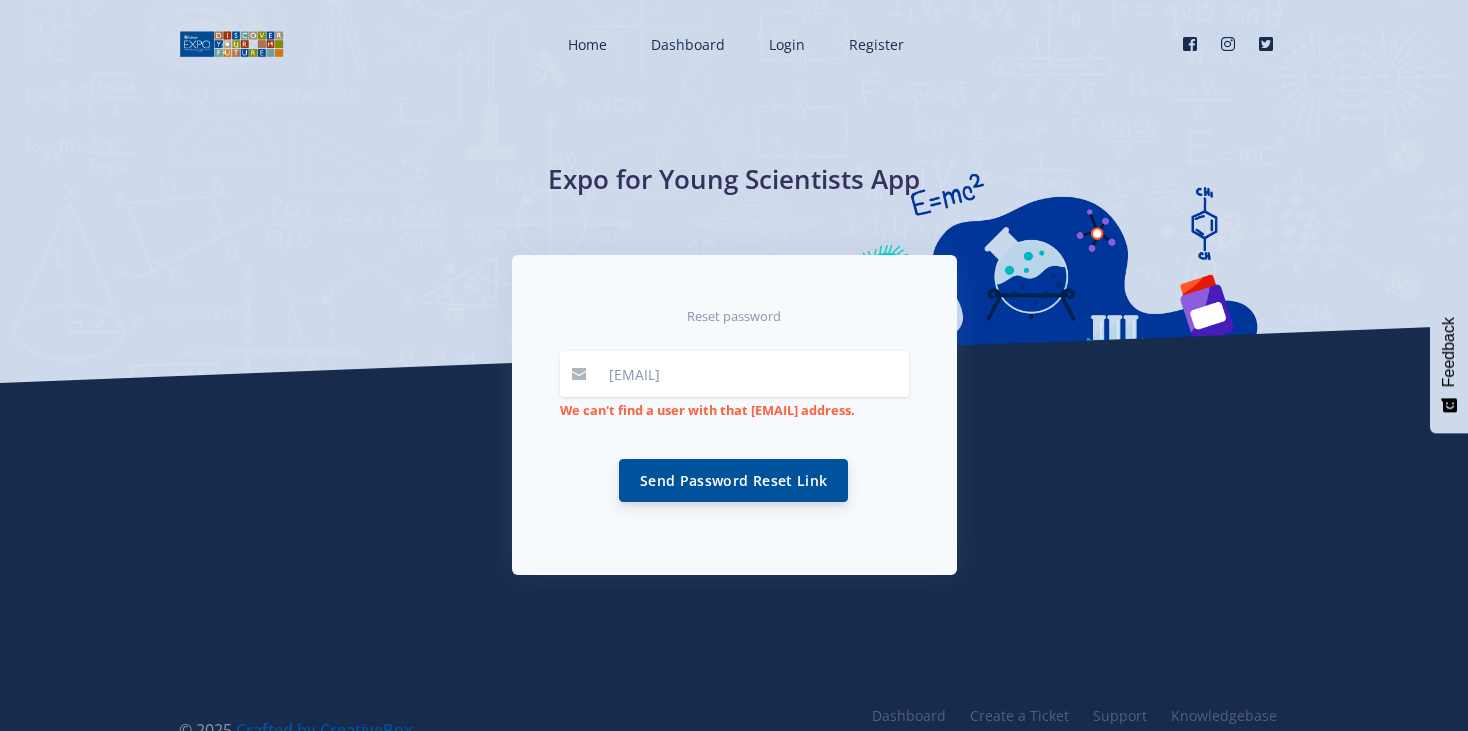 click on "Send Password Reset Link" at bounding box center (733, 480) 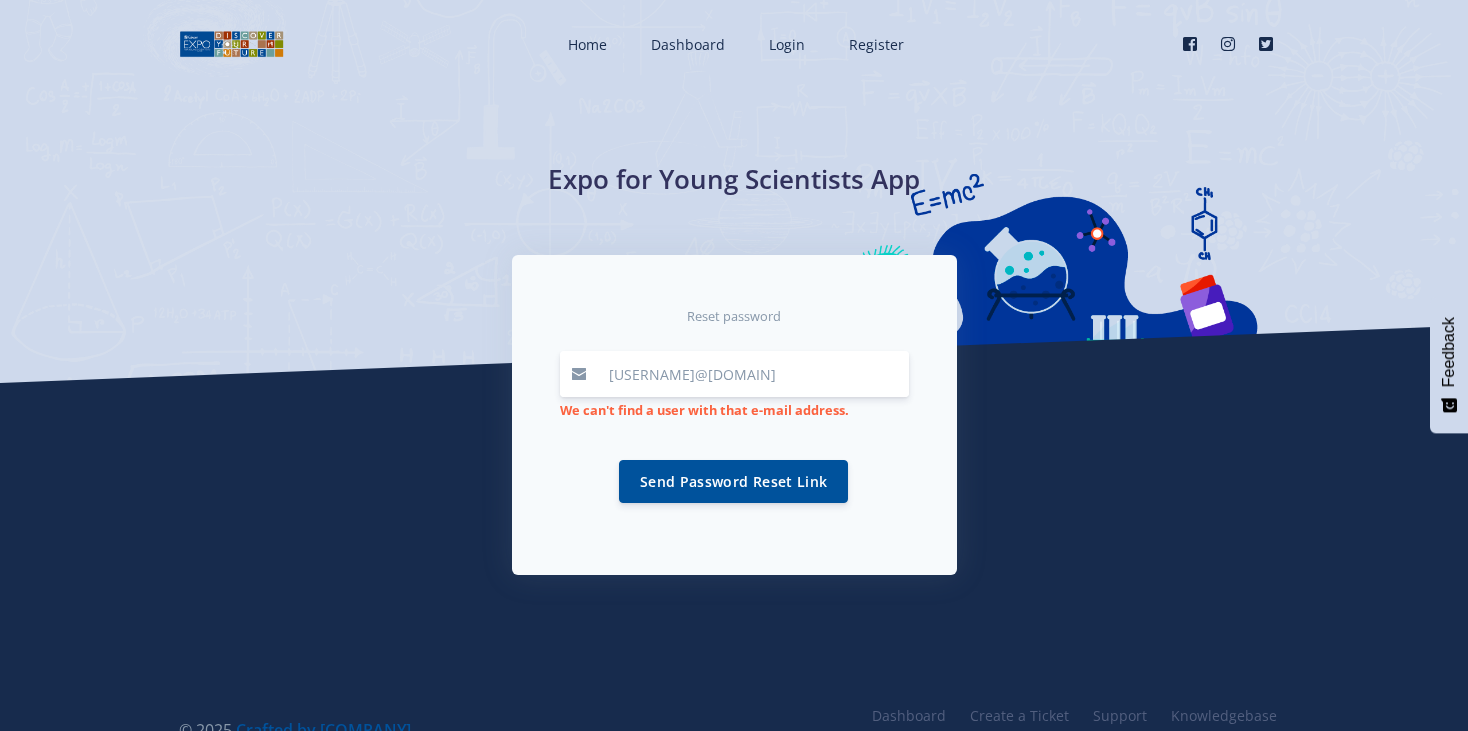 scroll, scrollTop: 0, scrollLeft: 0, axis: both 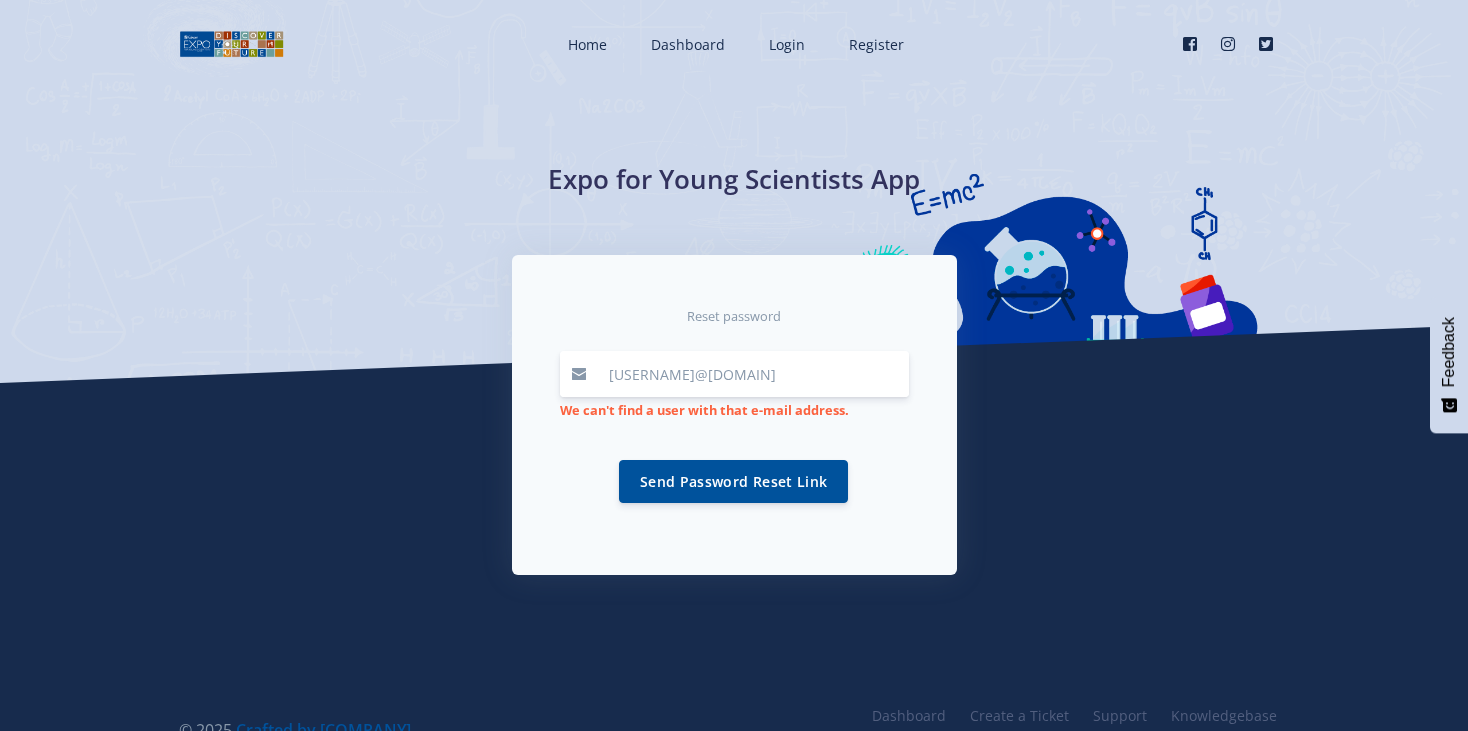 click on "[USERNAME]@[DOMAIN]" at bounding box center (753, 374) 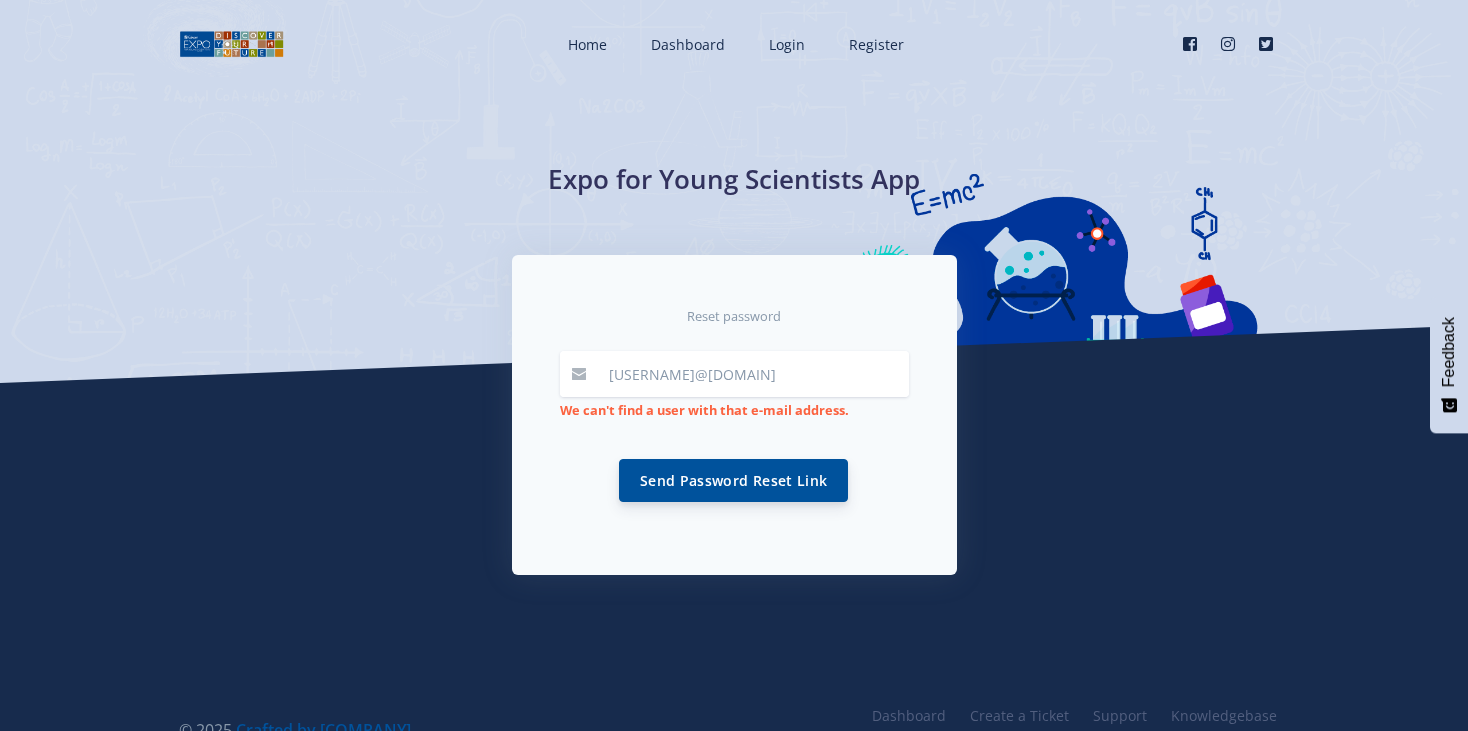 click on "Send Password Reset Link" at bounding box center [733, 480] 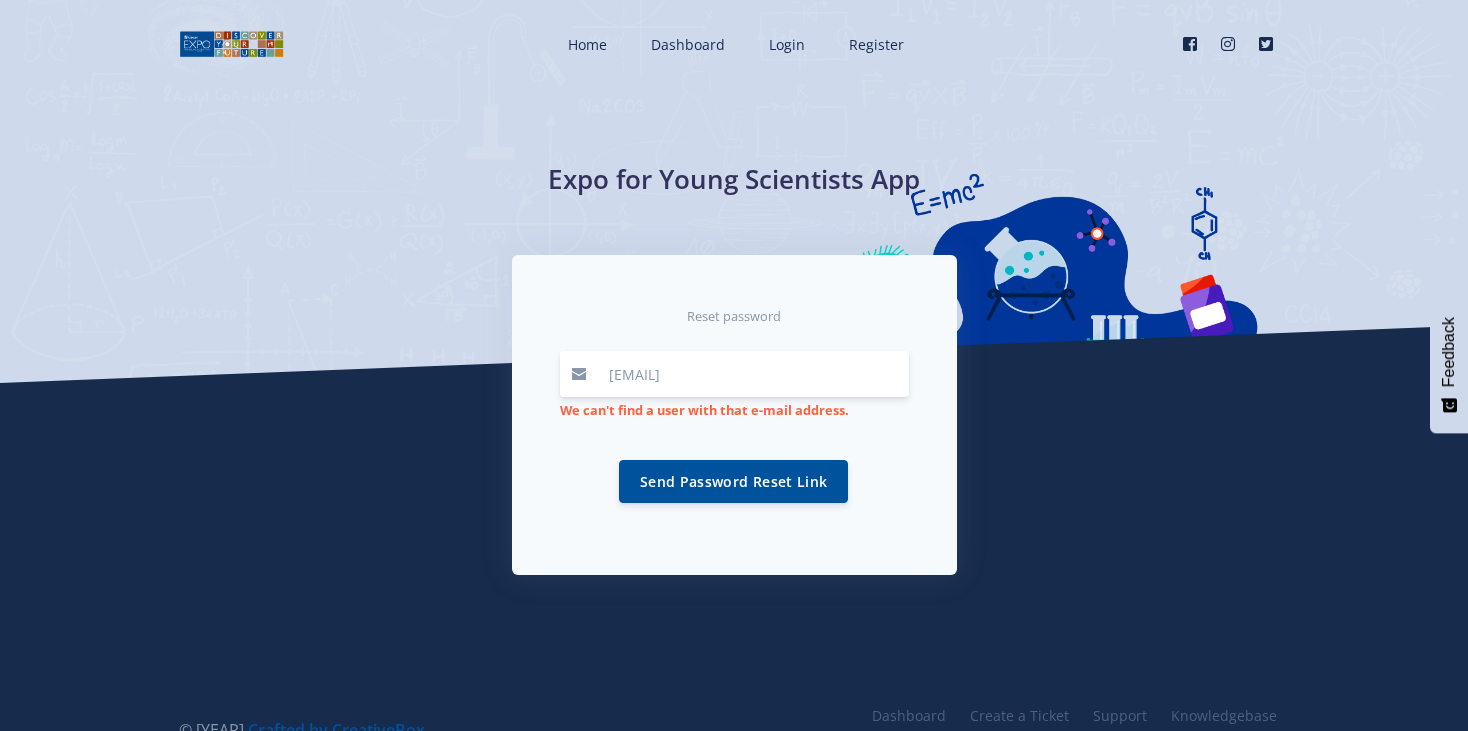 scroll, scrollTop: 0, scrollLeft: 0, axis: both 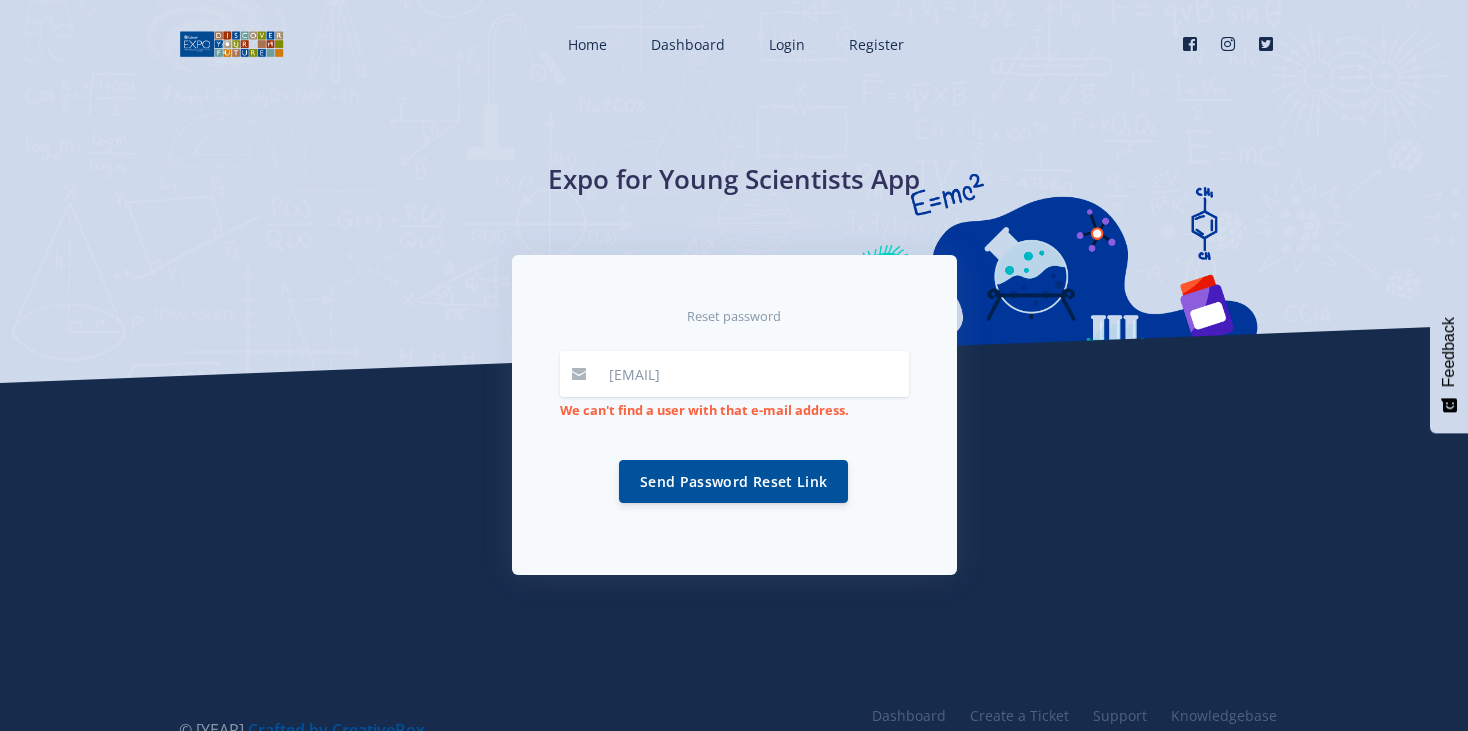 click on "Send Password Reset Link" at bounding box center [733, 481] 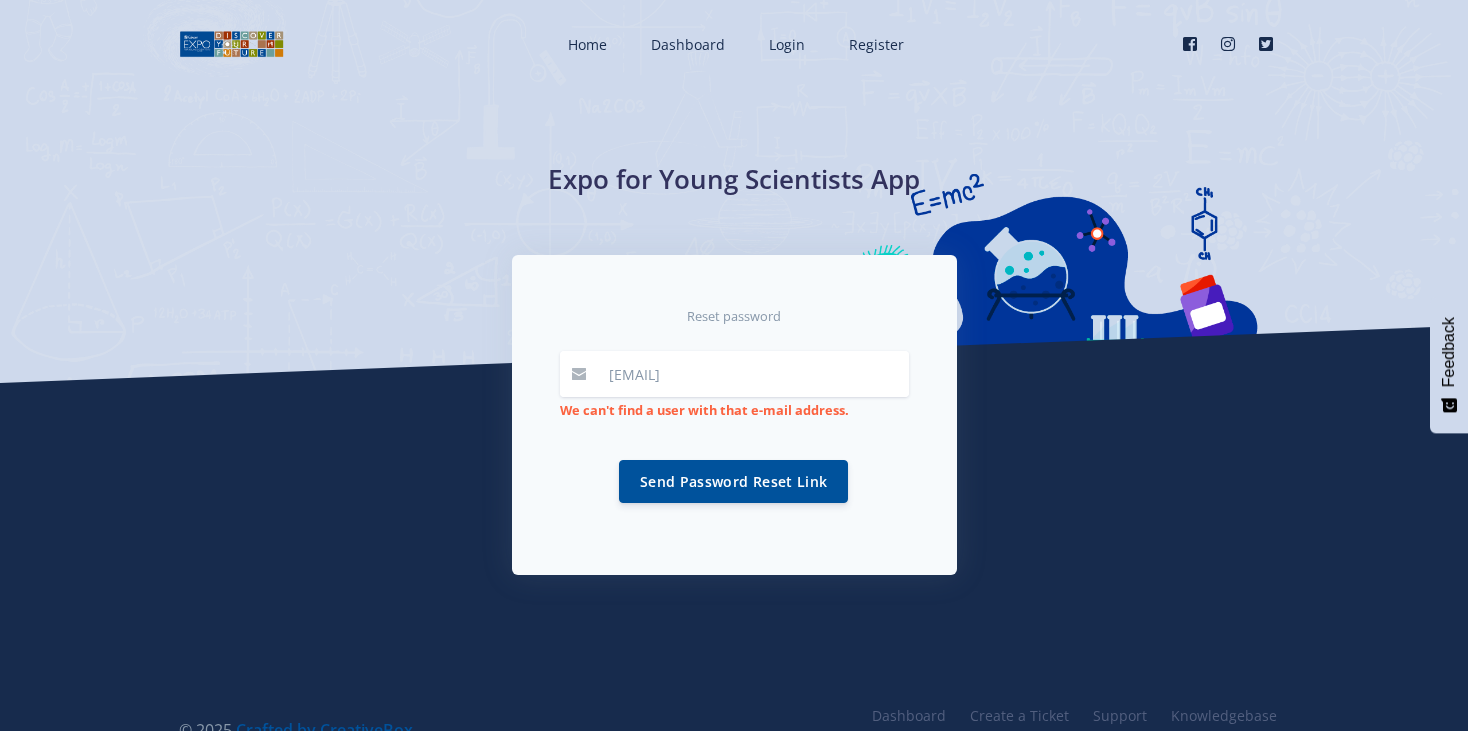 scroll, scrollTop: 0, scrollLeft: 0, axis: both 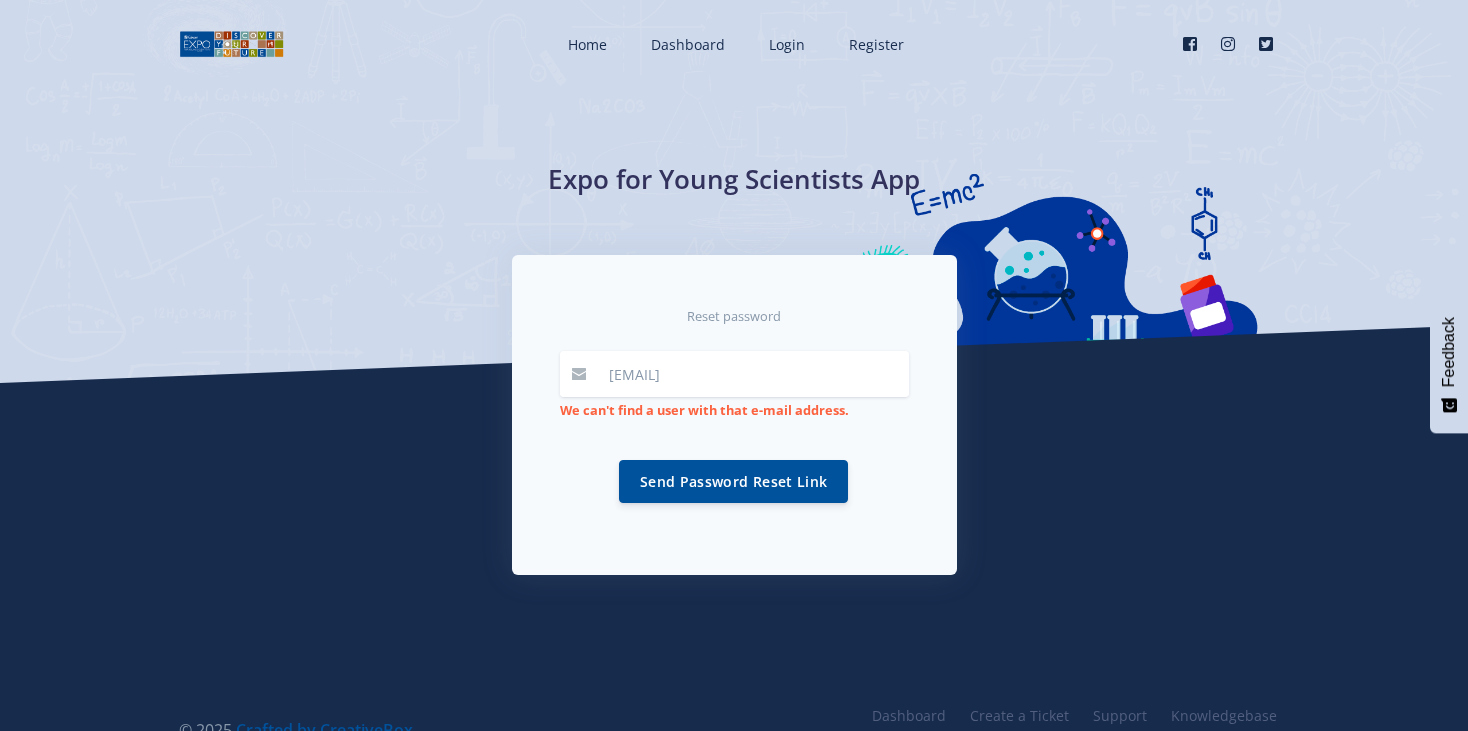 click on "Send Password Reset Link" at bounding box center [733, 481] 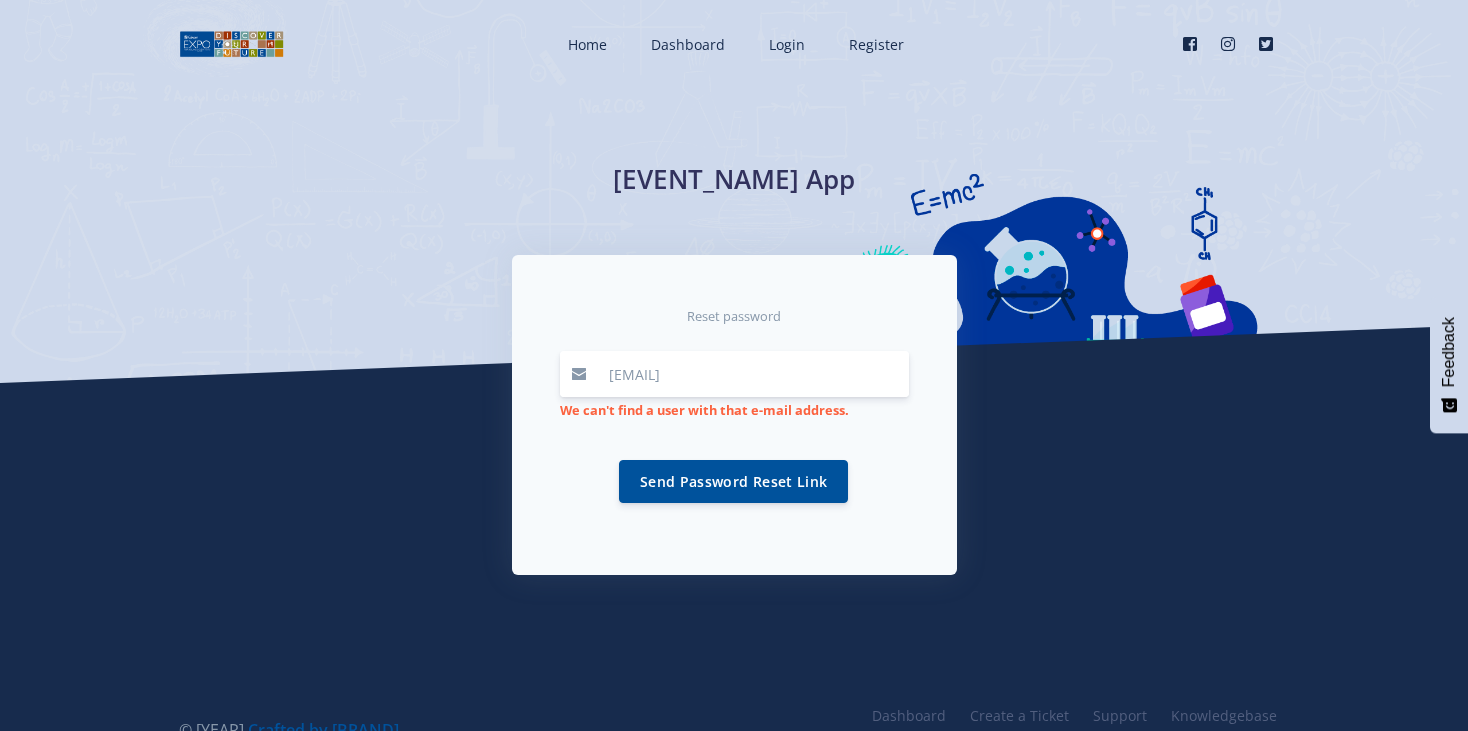 scroll, scrollTop: 0, scrollLeft: 0, axis: both 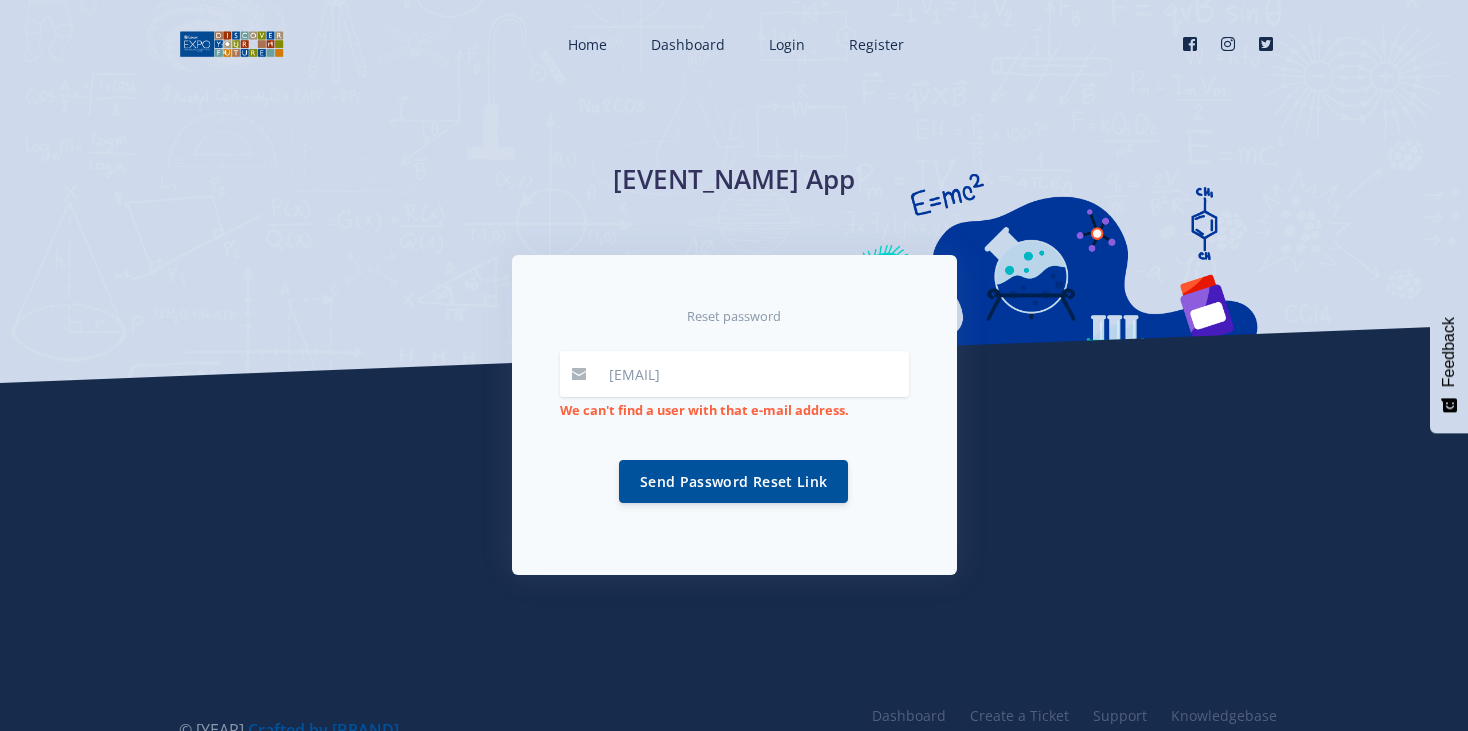 click on "Send Password Reset Link" at bounding box center (733, 481) 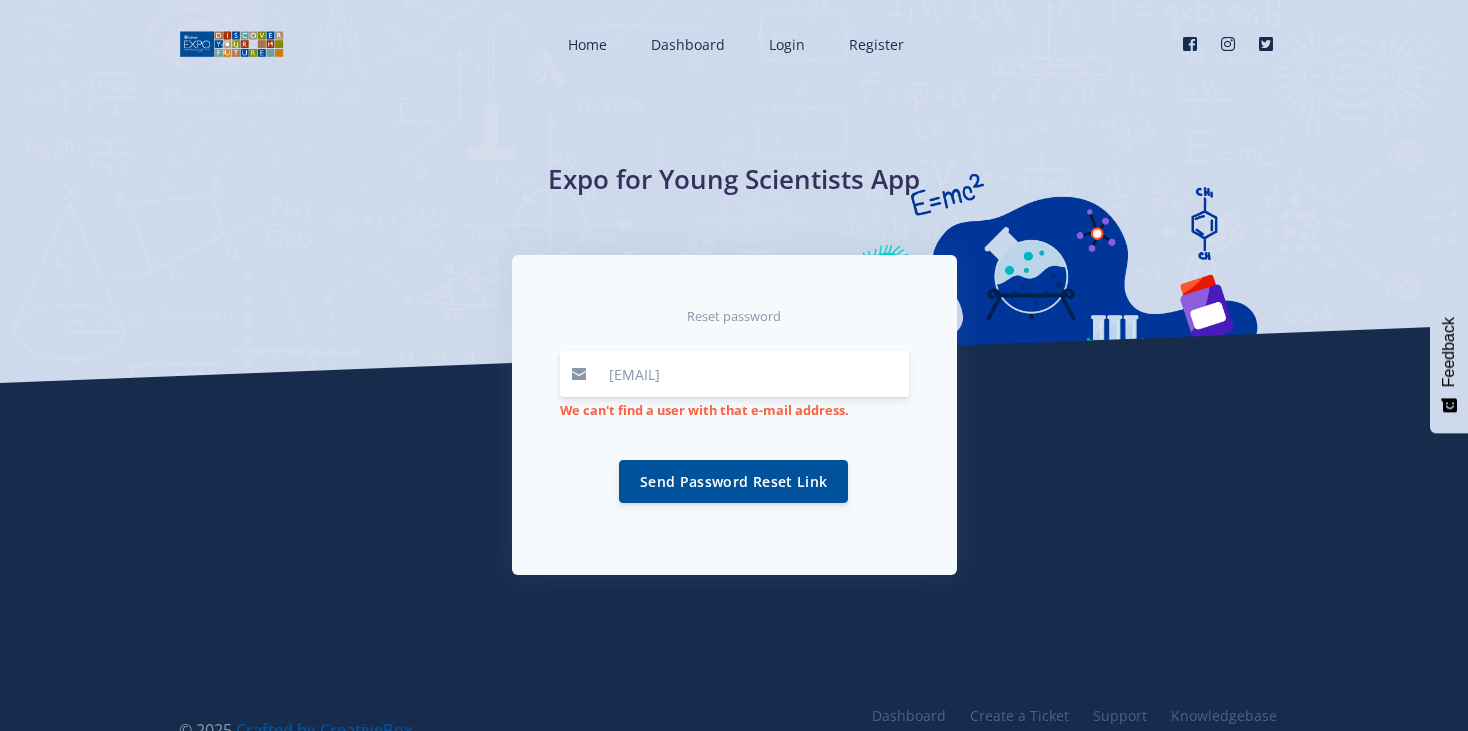 scroll, scrollTop: 0, scrollLeft: 0, axis: both 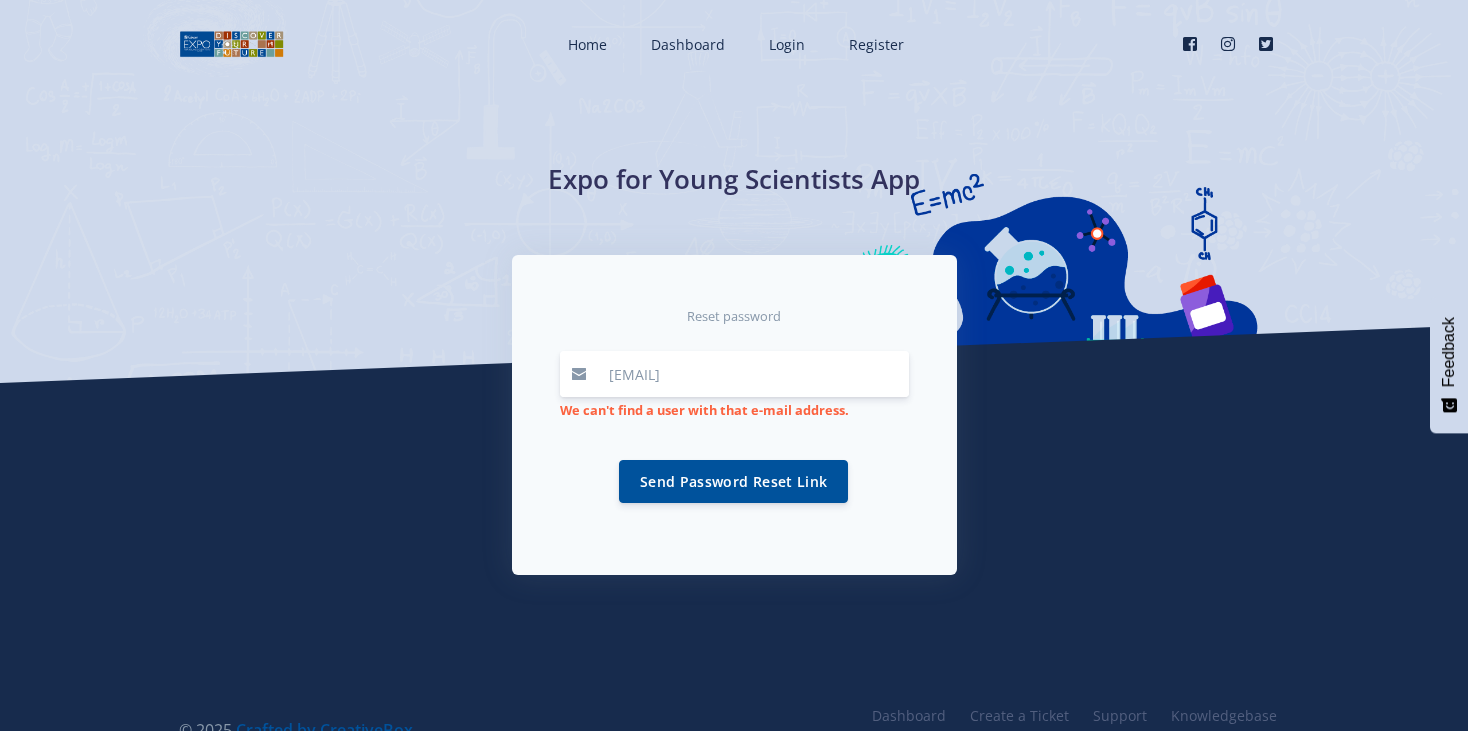 click on "mpofudavid86@gmail.com" at bounding box center (753, 374) 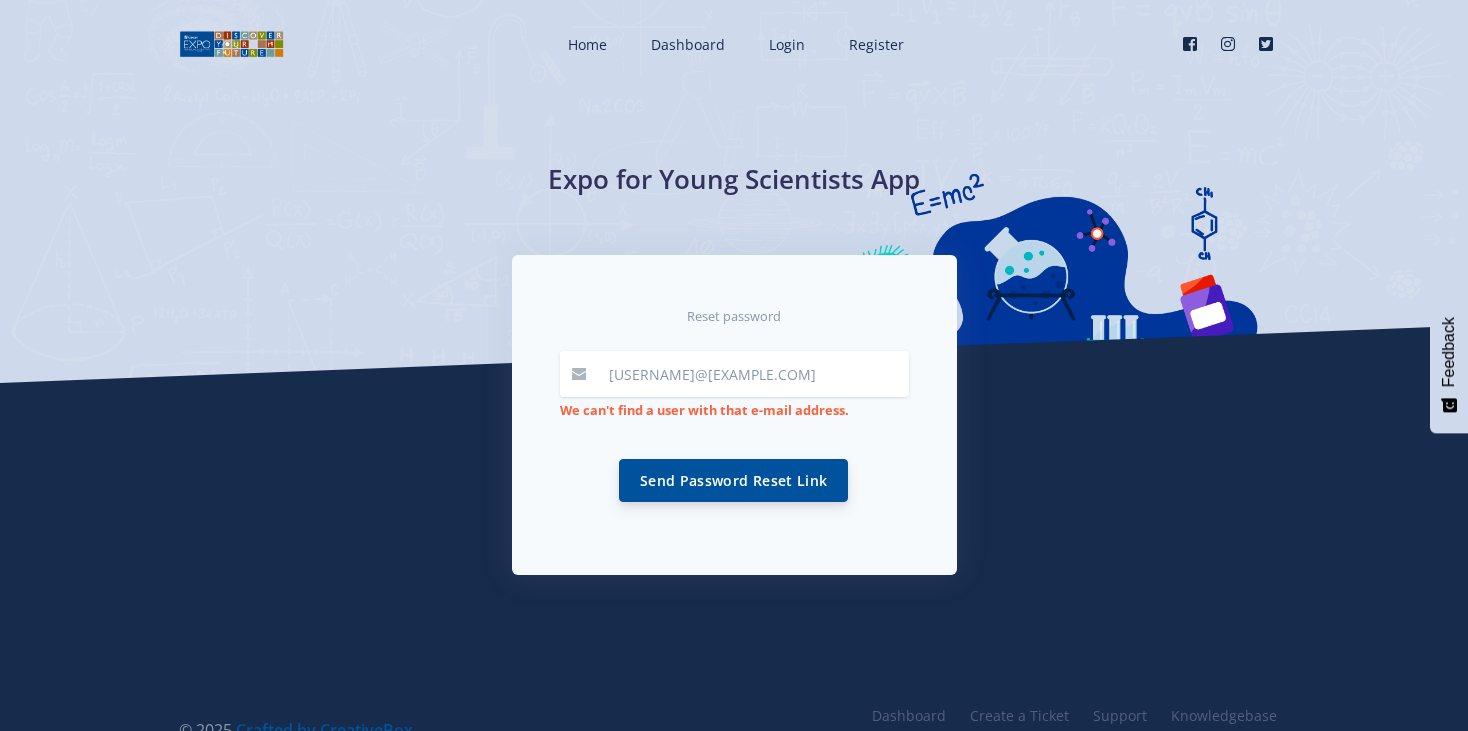 click on "Send Password Reset Link" at bounding box center [733, 480] 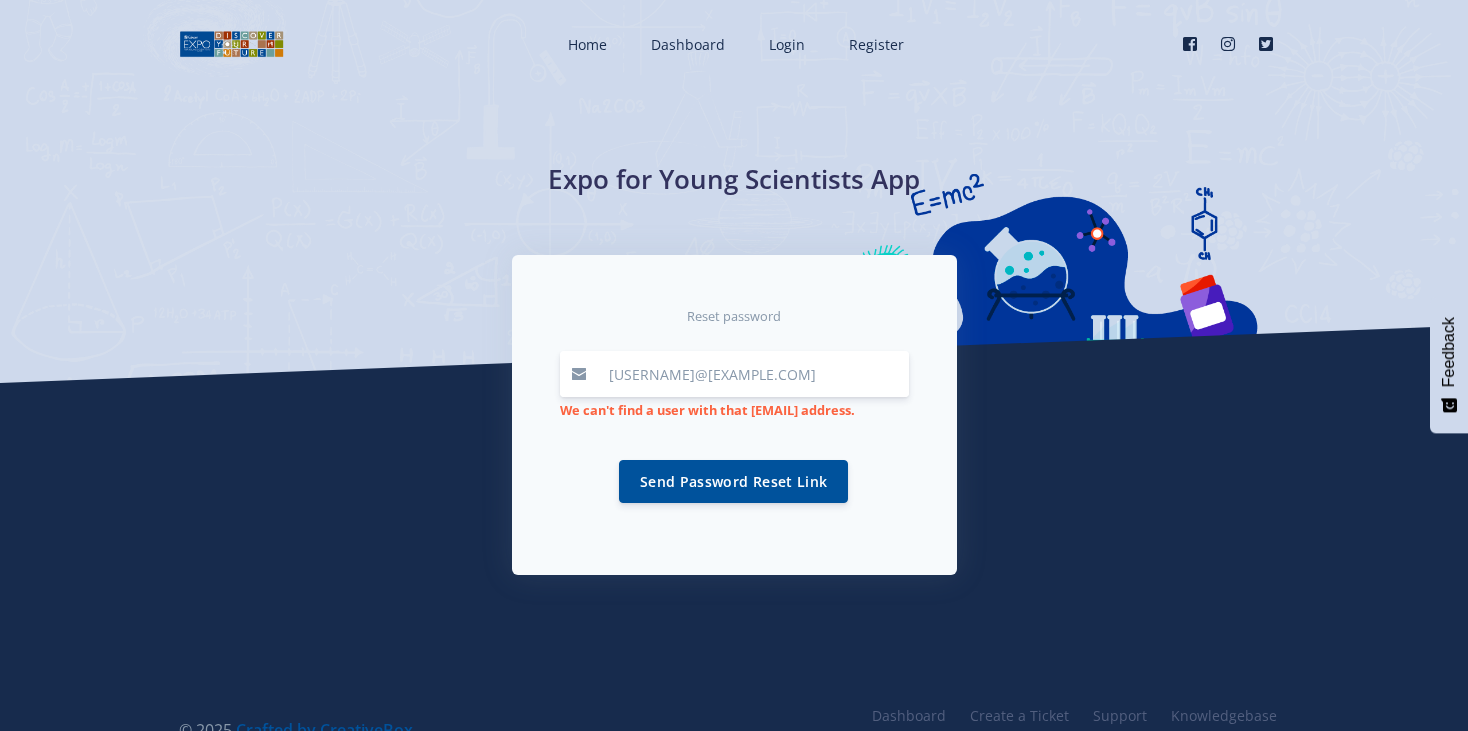 scroll, scrollTop: 0, scrollLeft: 0, axis: both 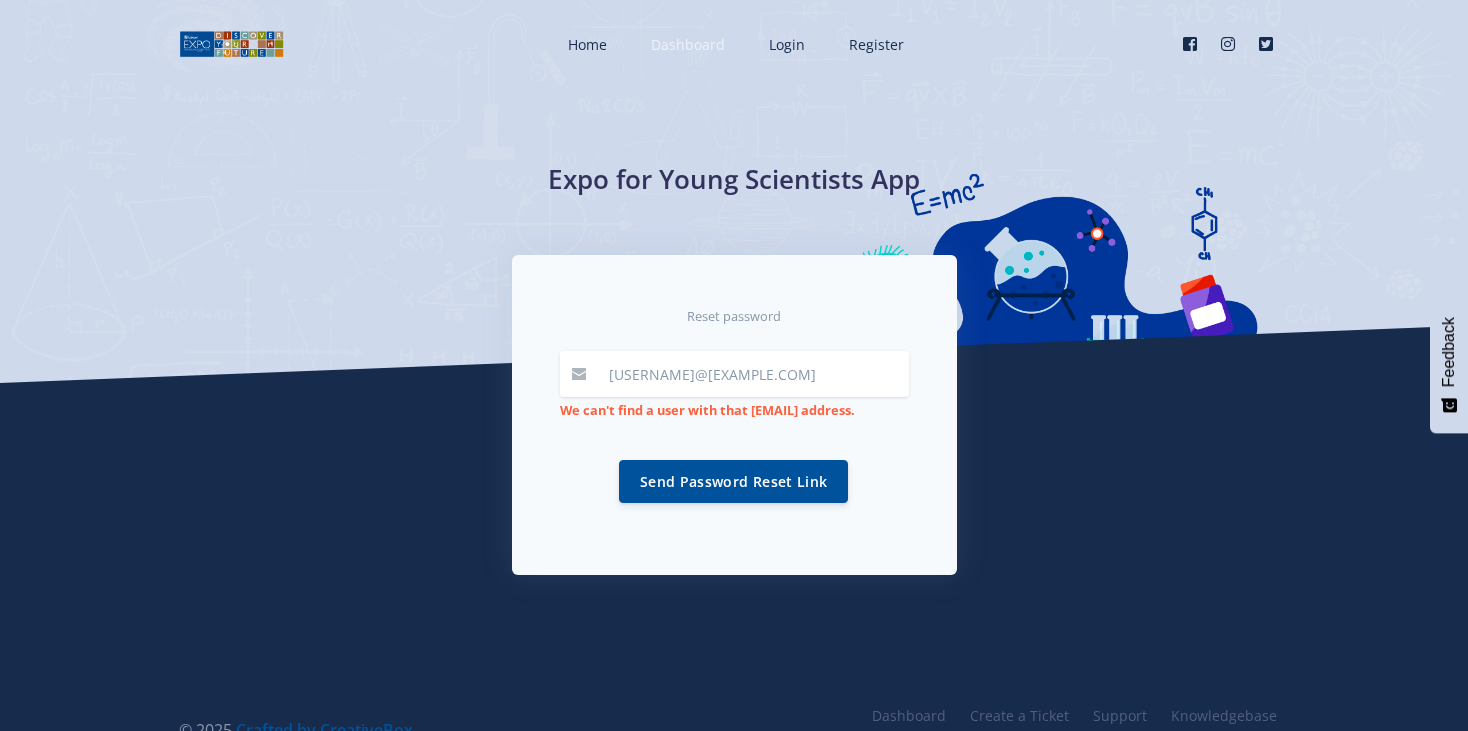 click on "Dashboard" at bounding box center (686, 44) 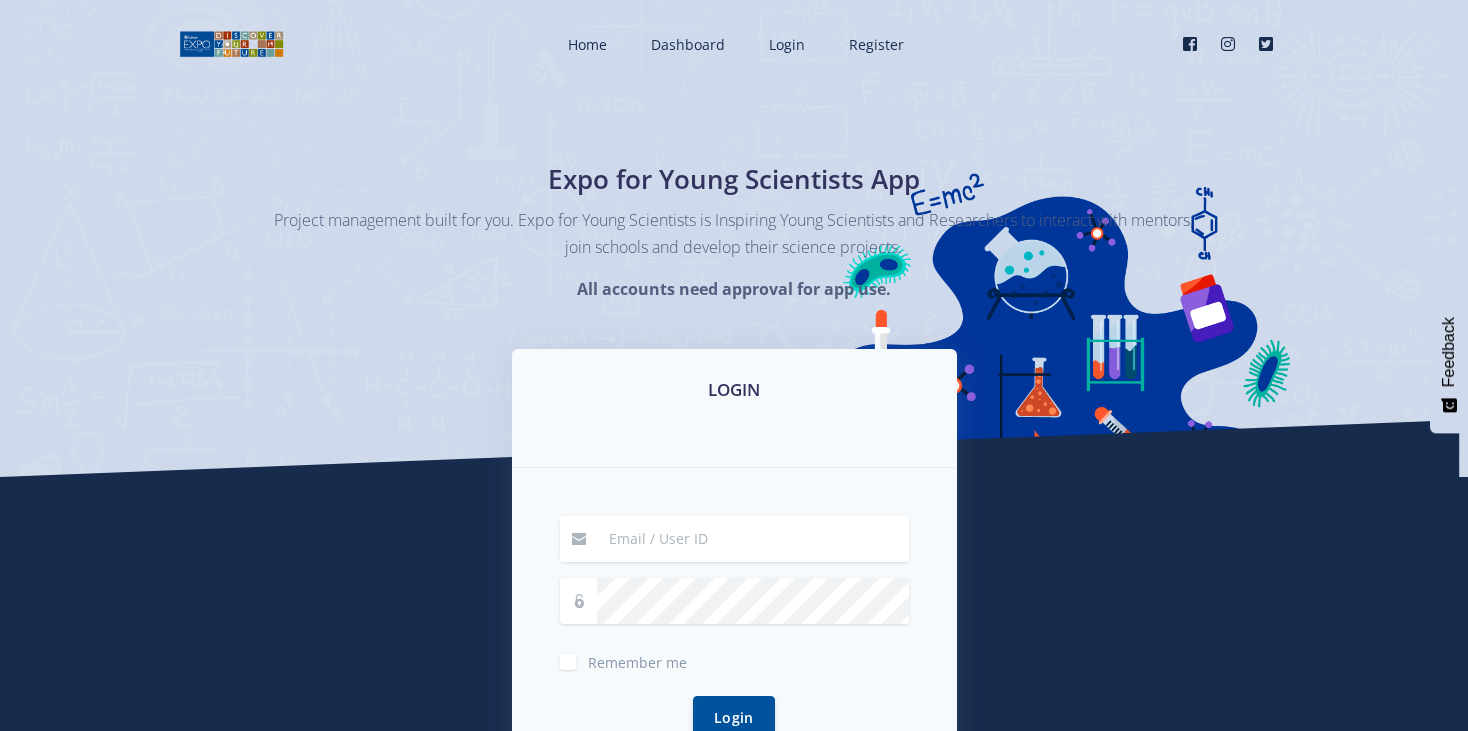 scroll, scrollTop: 0, scrollLeft: 0, axis: both 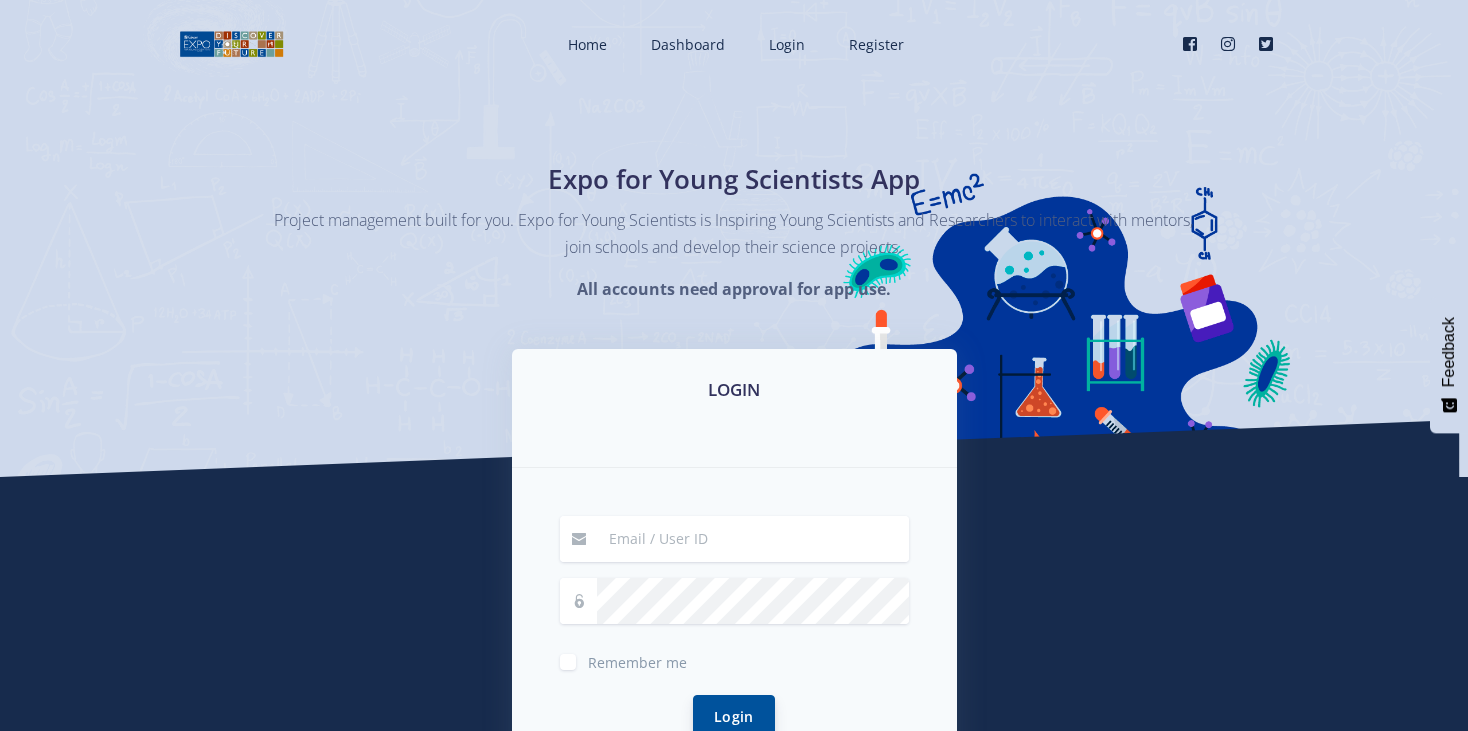 type on "mpofuda@yahoo.com" 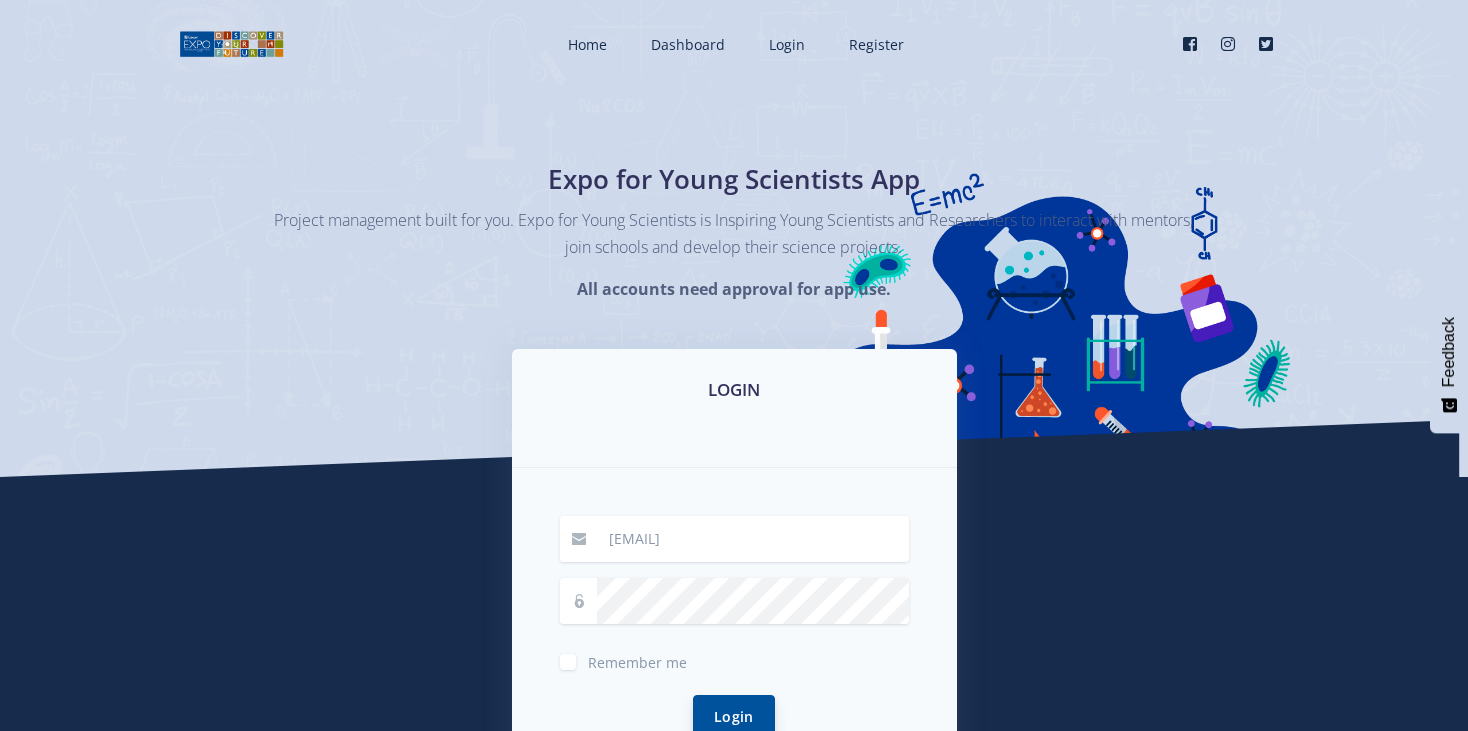 click on "Login" at bounding box center (734, 716) 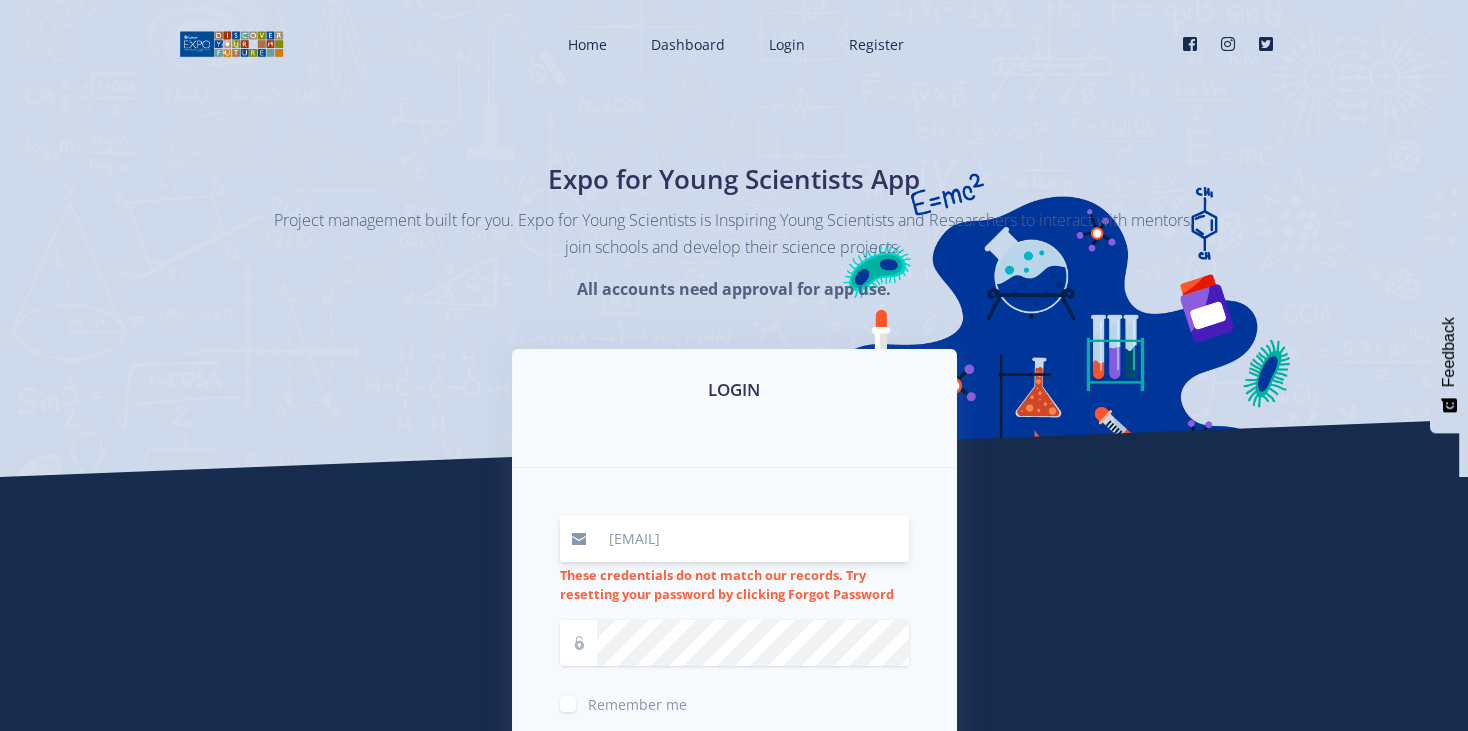 scroll, scrollTop: 0, scrollLeft: 0, axis: both 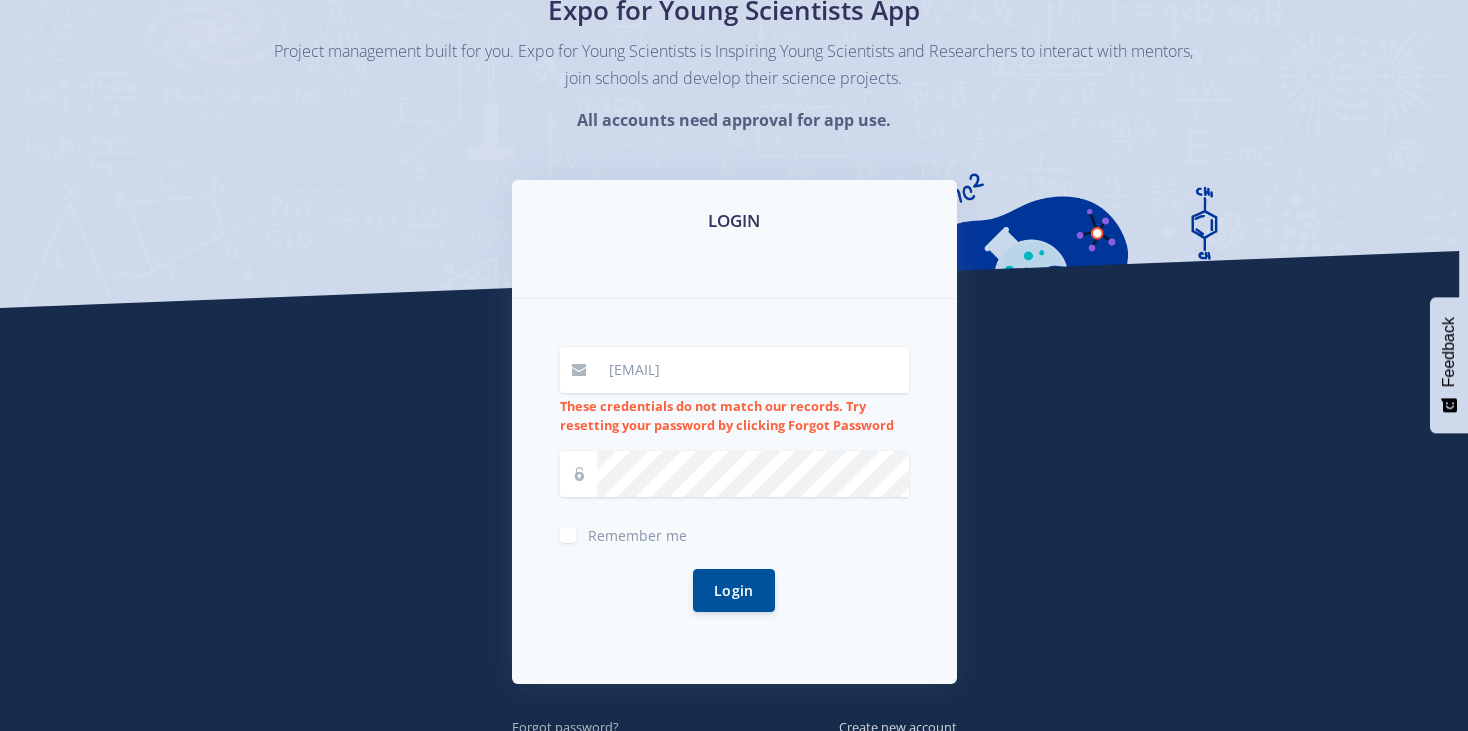 click on "Forgot password?" at bounding box center (565, 727) 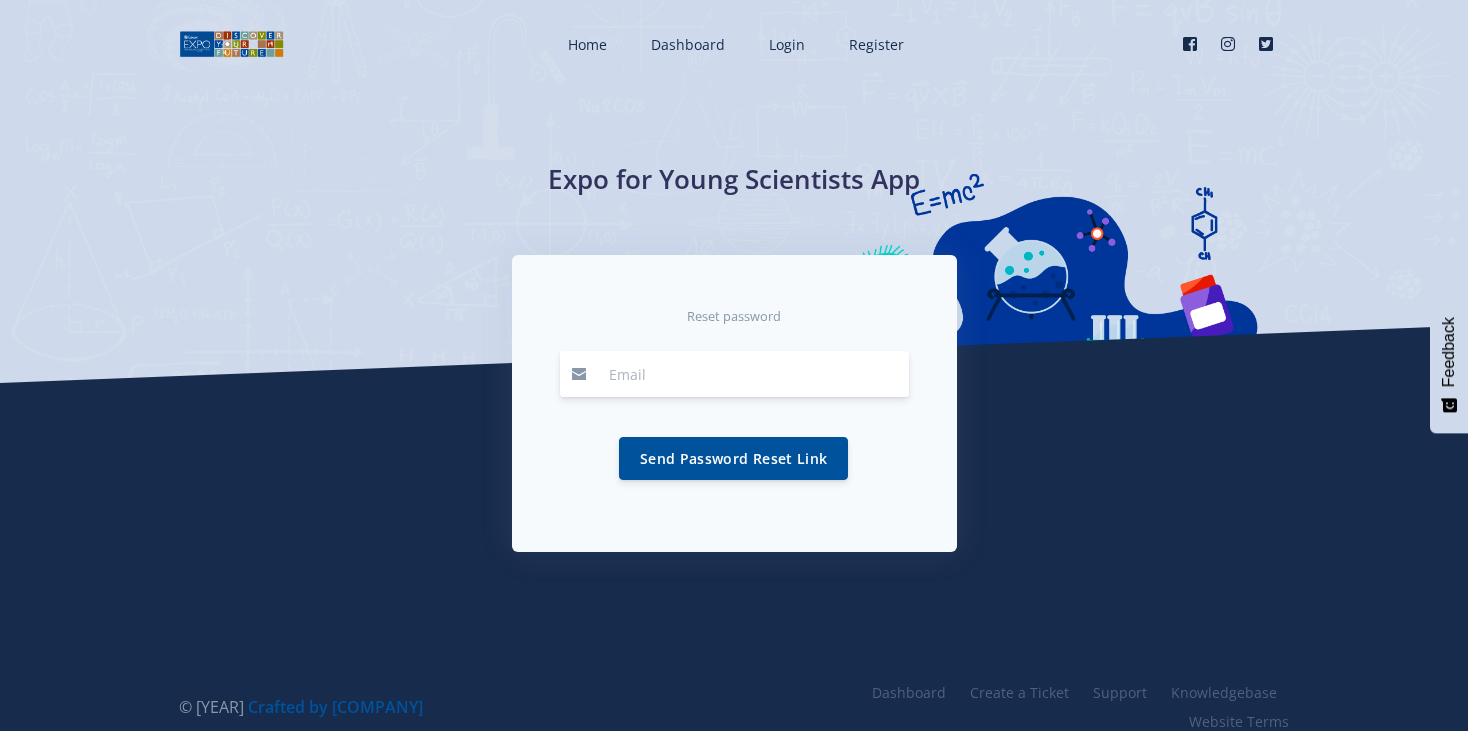scroll, scrollTop: 0, scrollLeft: 0, axis: both 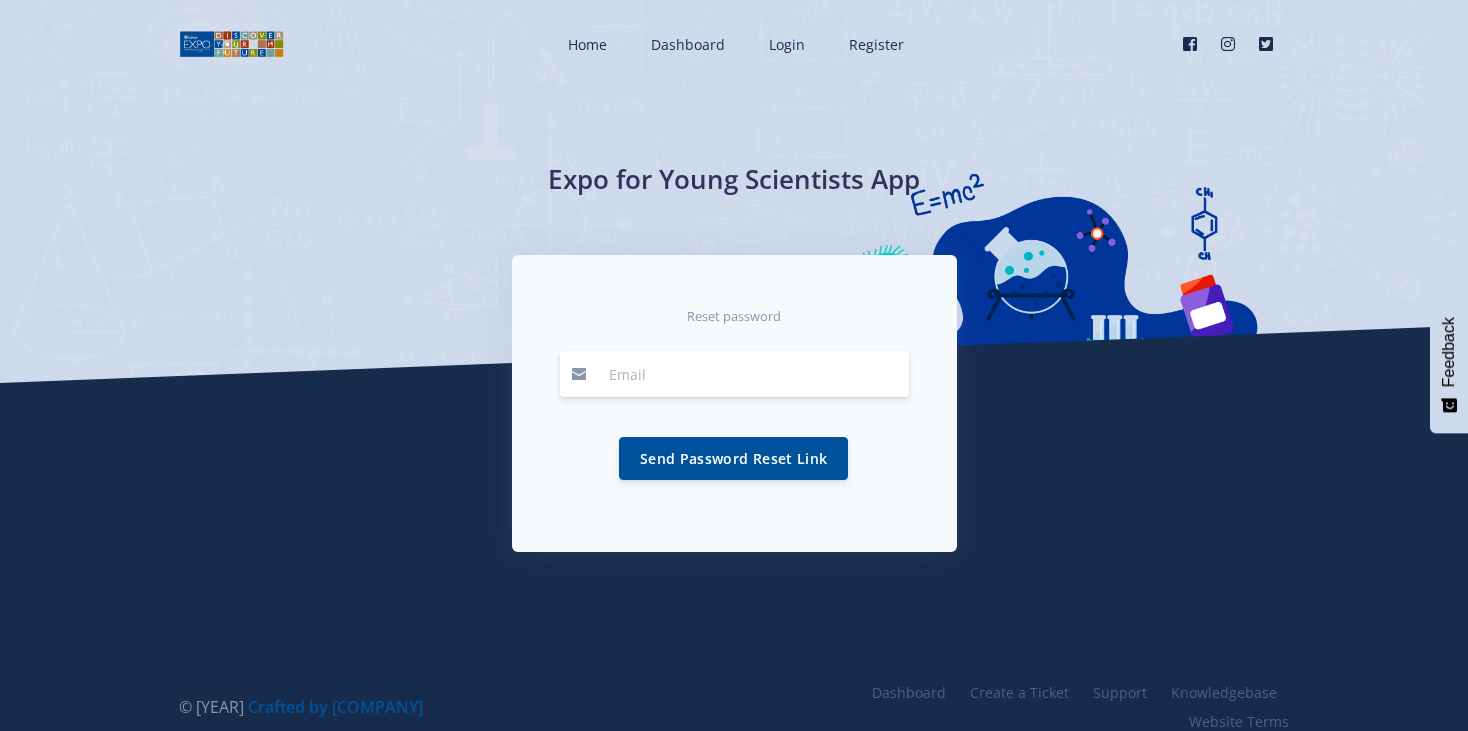 click at bounding box center [753, 374] 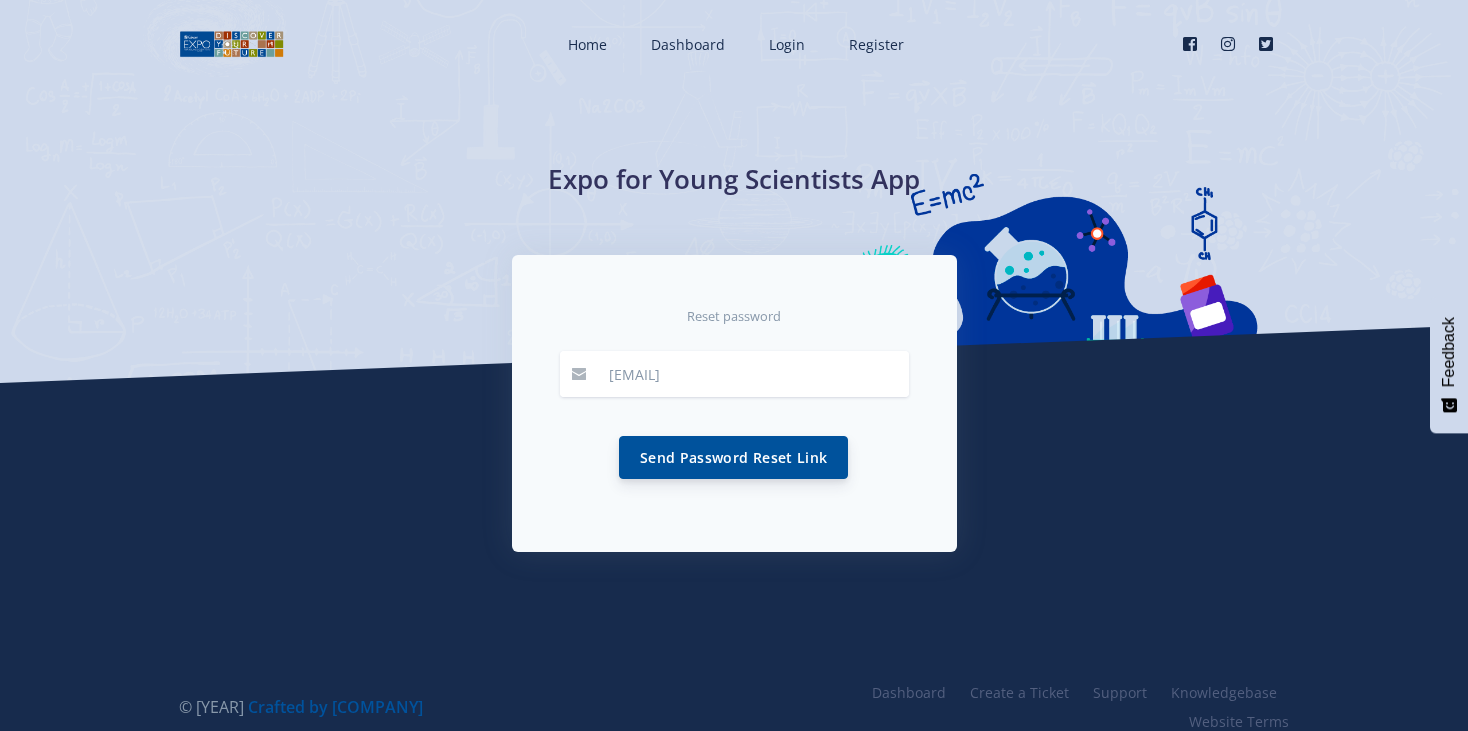 click on "Send Password Reset Link" at bounding box center [733, 457] 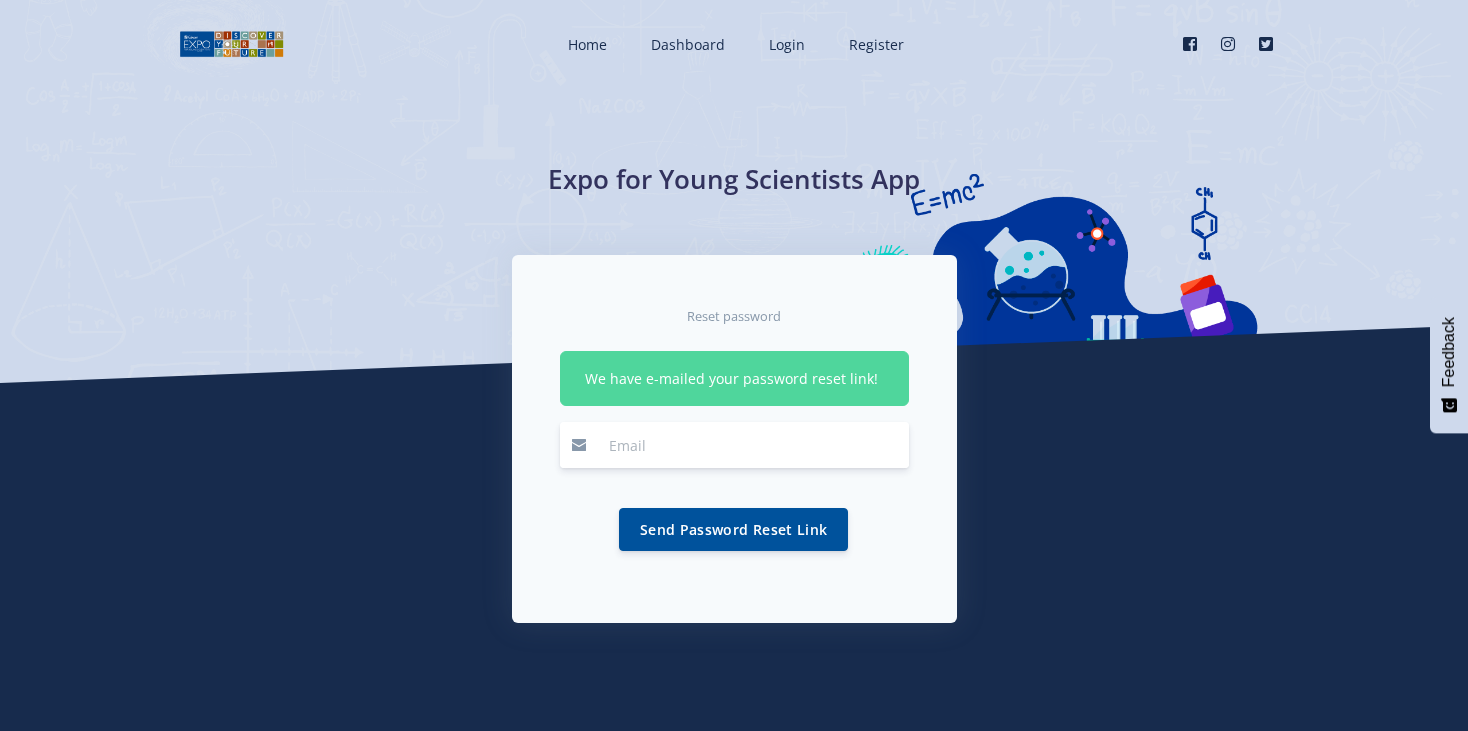 scroll, scrollTop: 0, scrollLeft: 0, axis: both 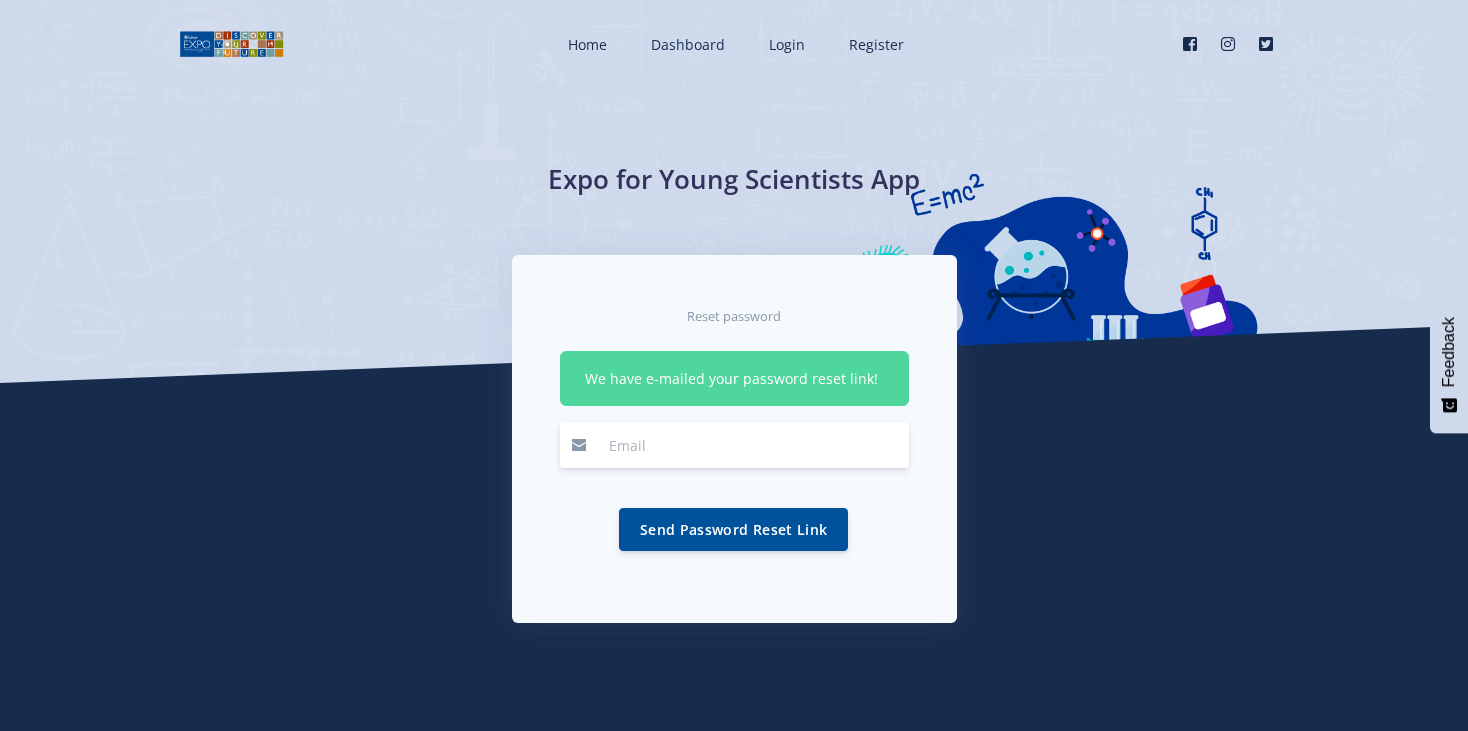 click at bounding box center [753, 445] 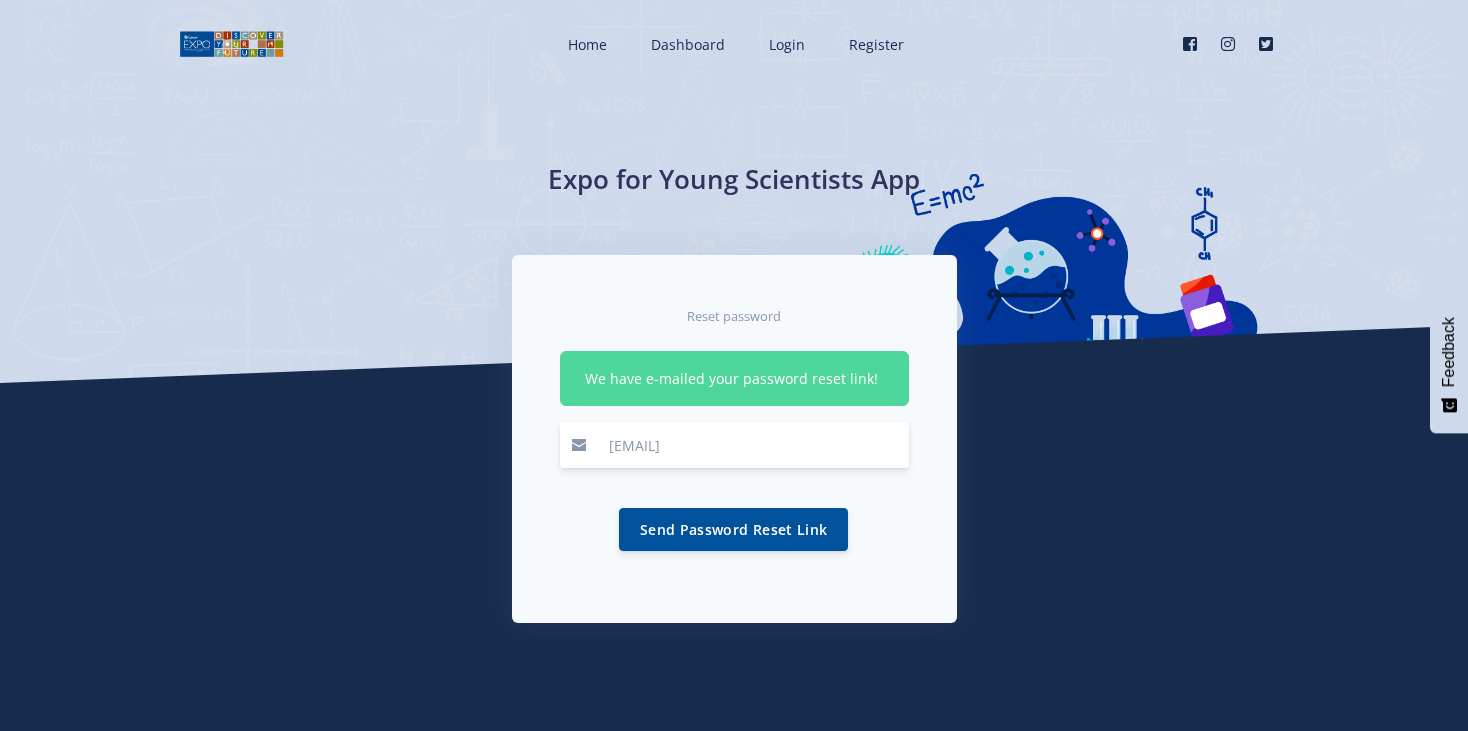 click on "Mpofu@yahoo.com" at bounding box center (753, 445) 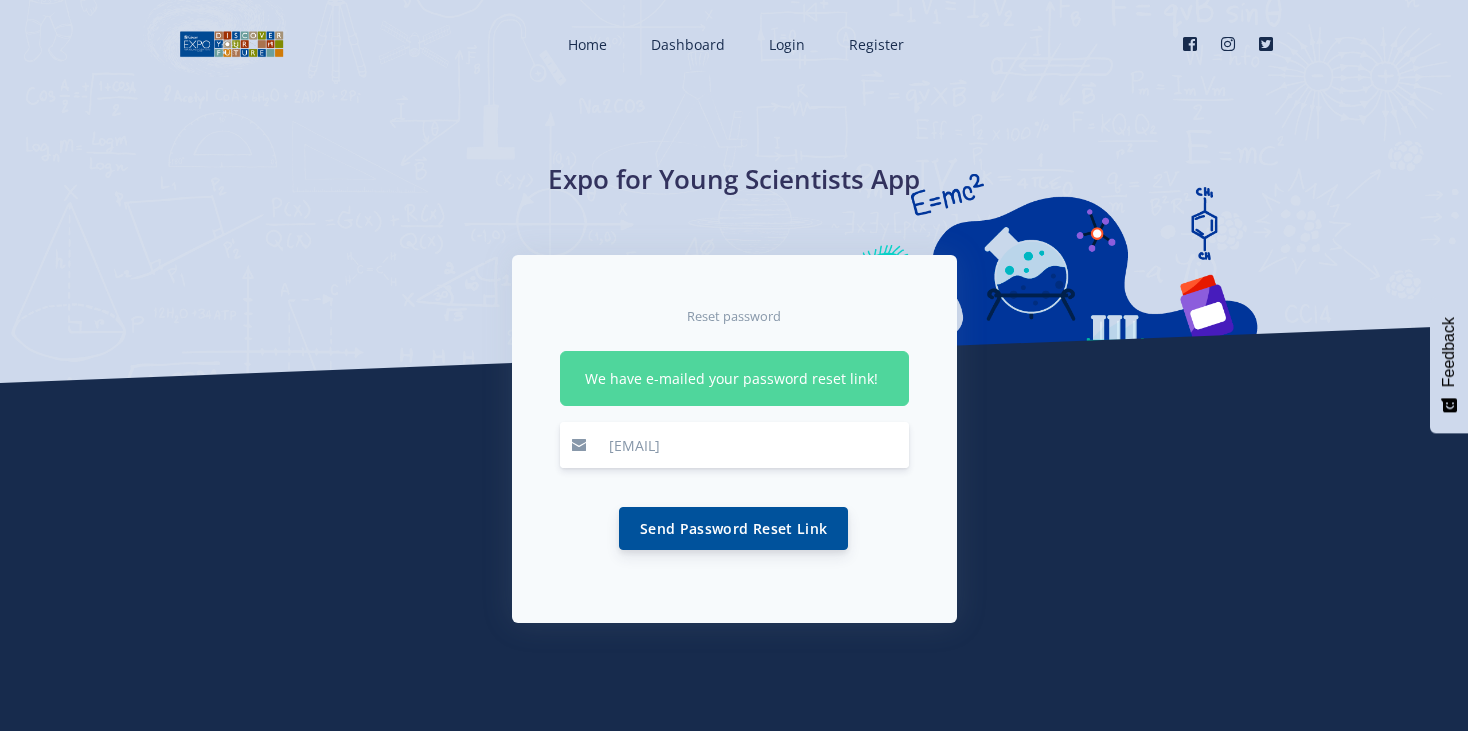type on "Mpofuda@yahoo.com" 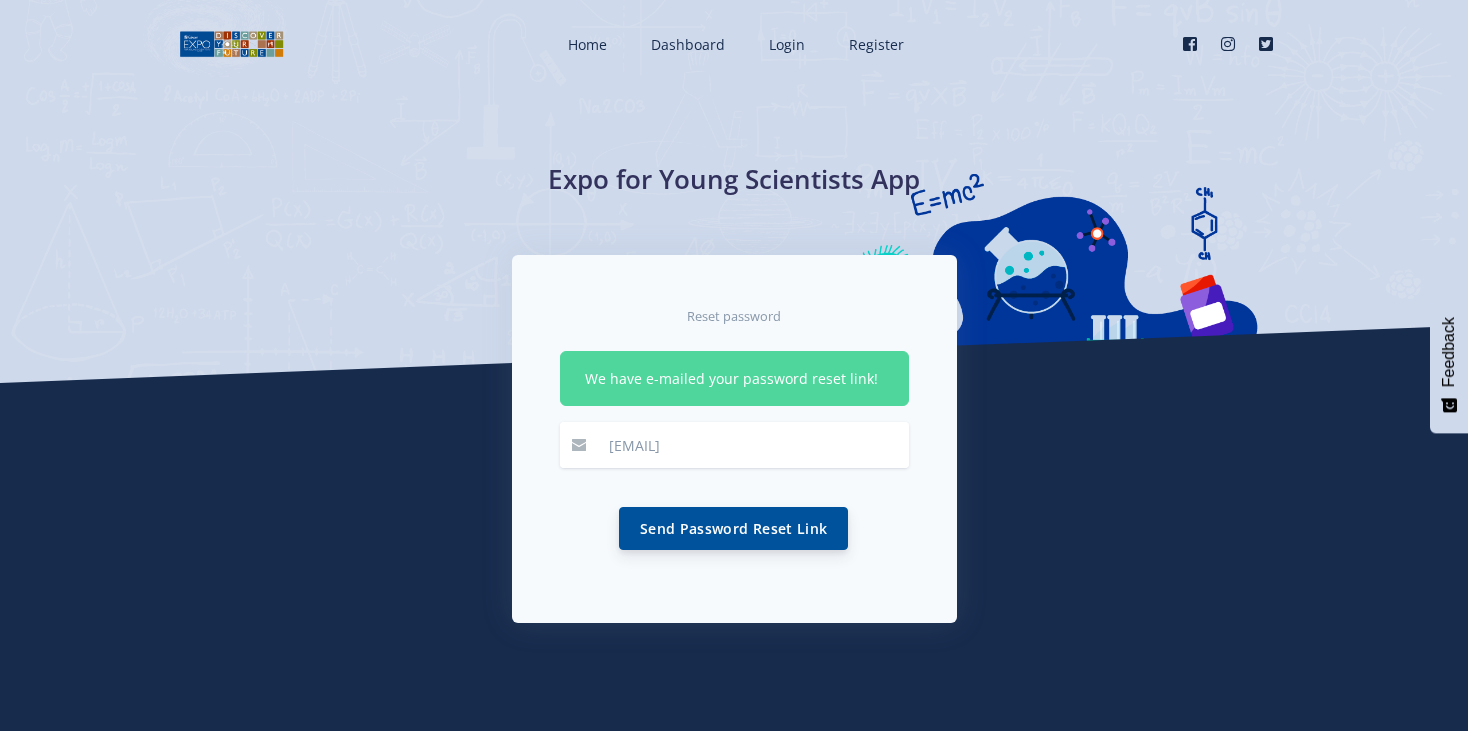 click on "Send Password Reset Link" at bounding box center (733, 528) 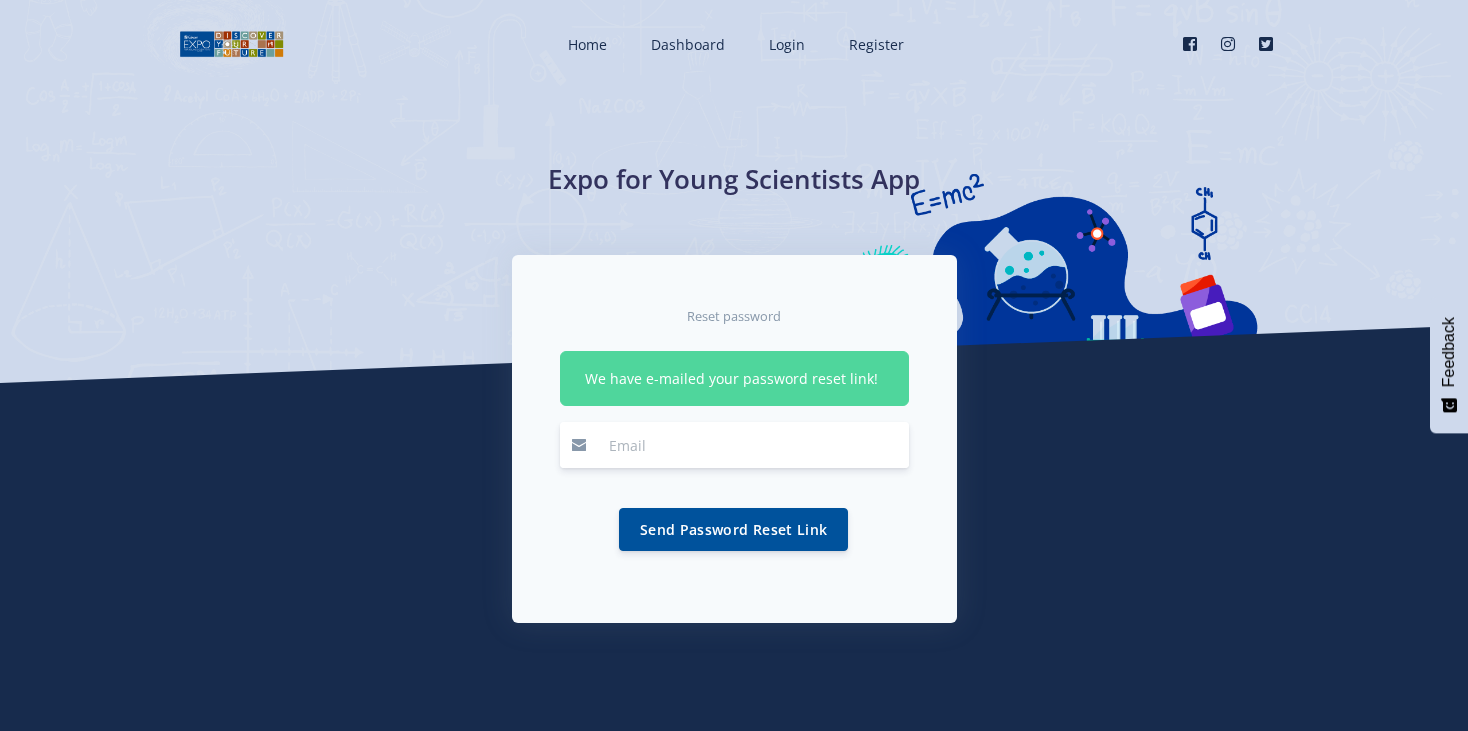 scroll, scrollTop: 0, scrollLeft: 0, axis: both 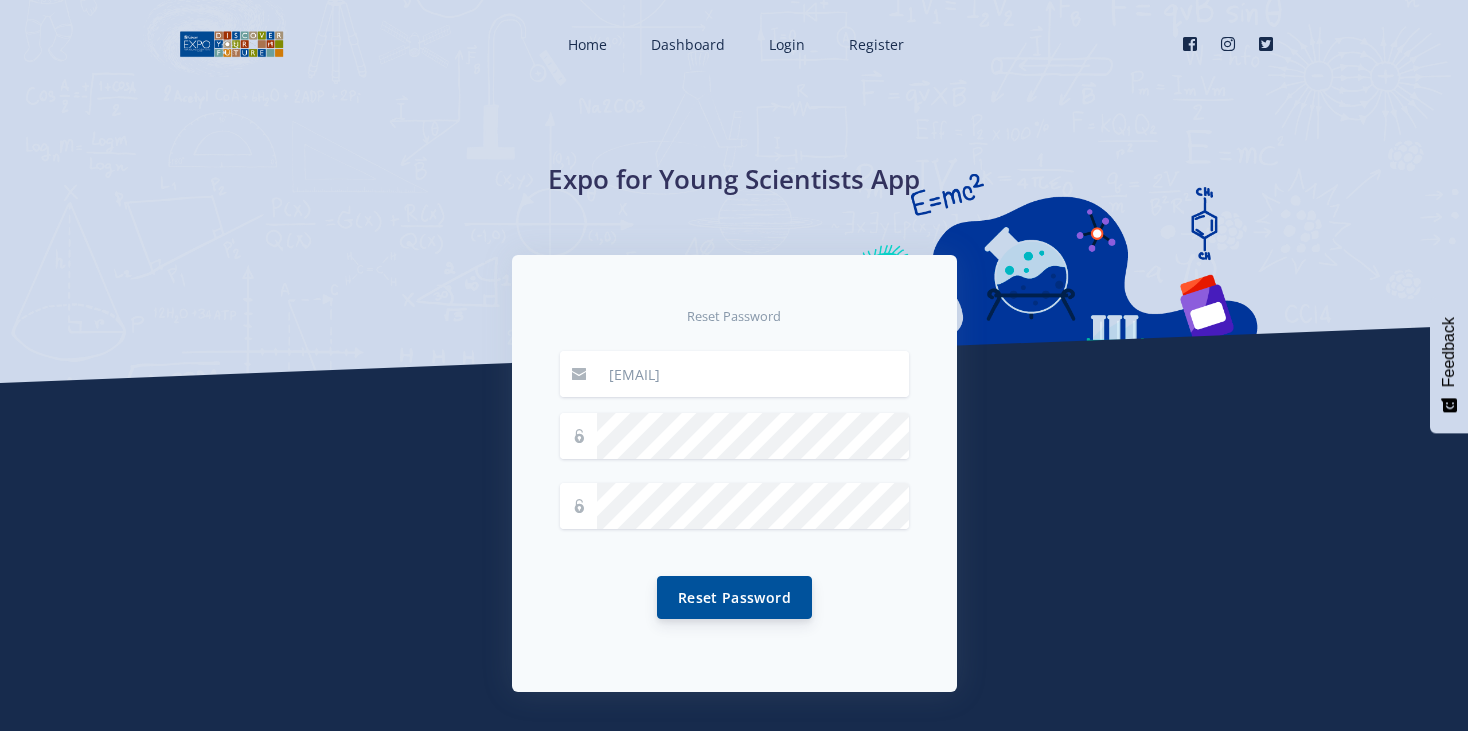 click on "Reset Password" at bounding box center (734, 597) 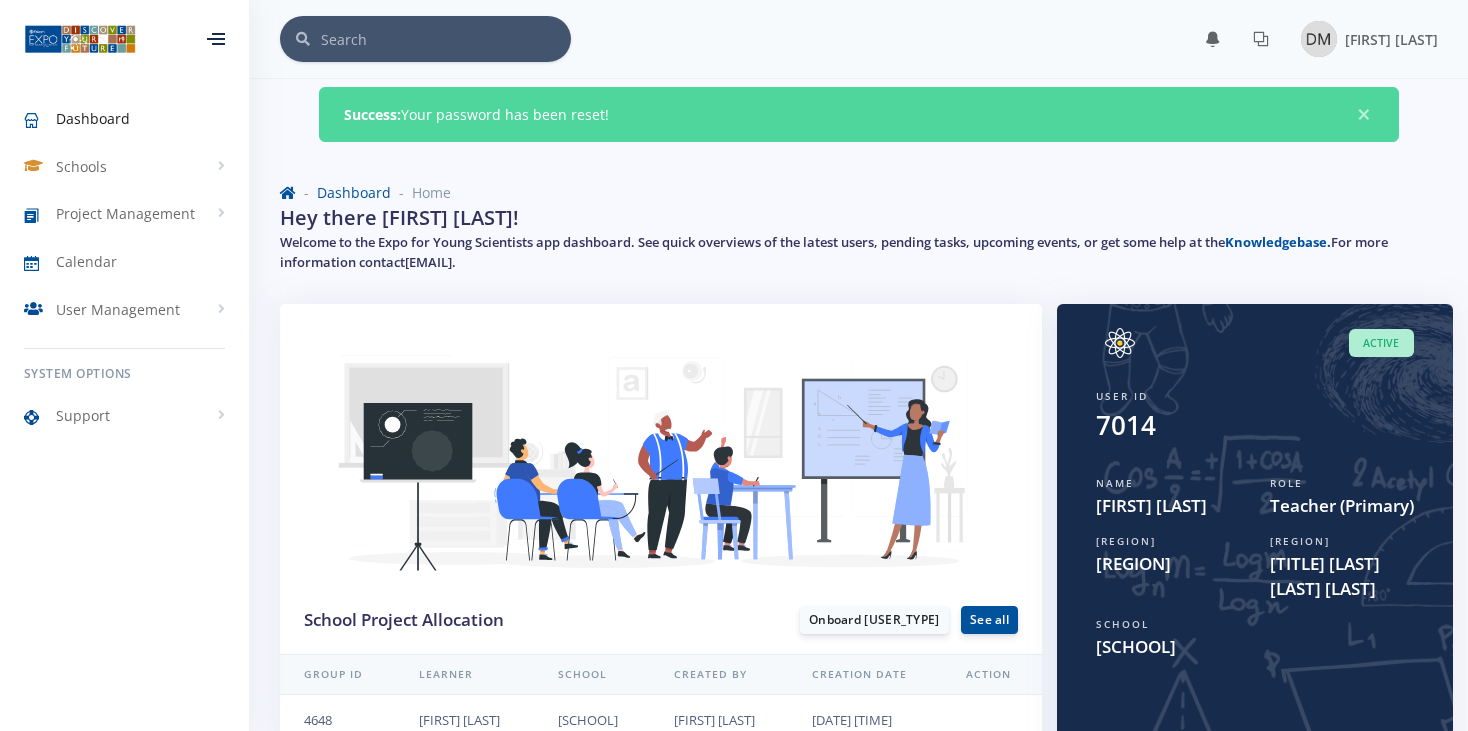 scroll, scrollTop: 0, scrollLeft: 0, axis: both 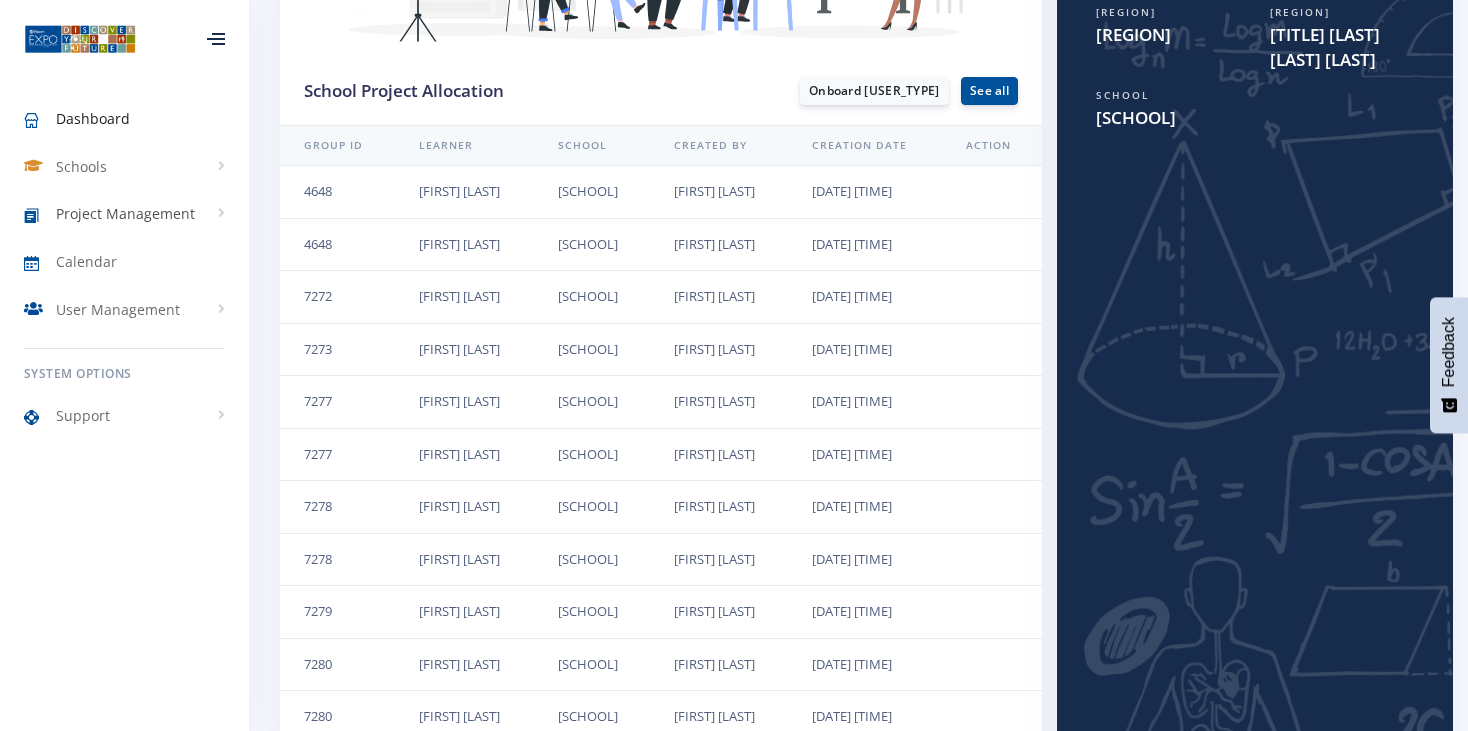 click on "Project Management" at bounding box center [125, 213] 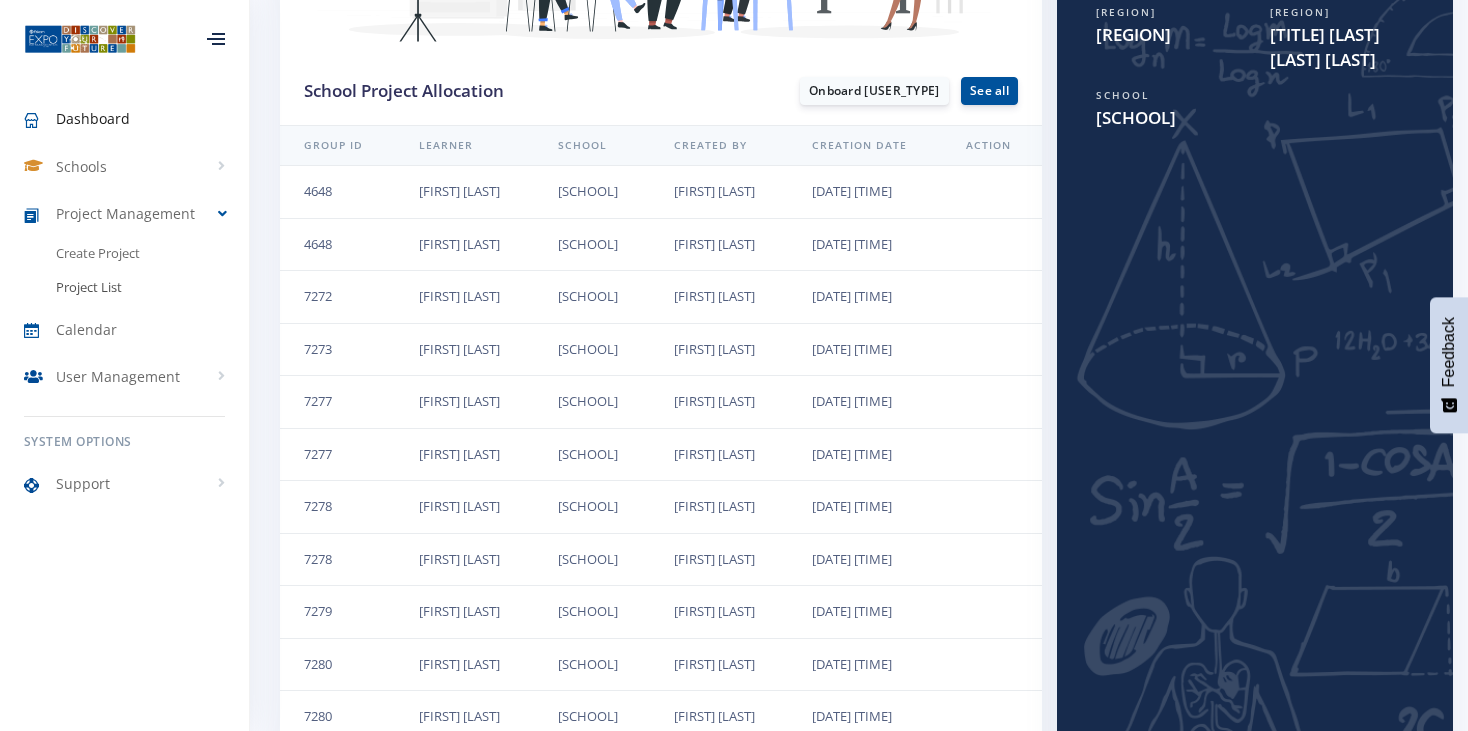 click on "Project List" at bounding box center (89, 288) 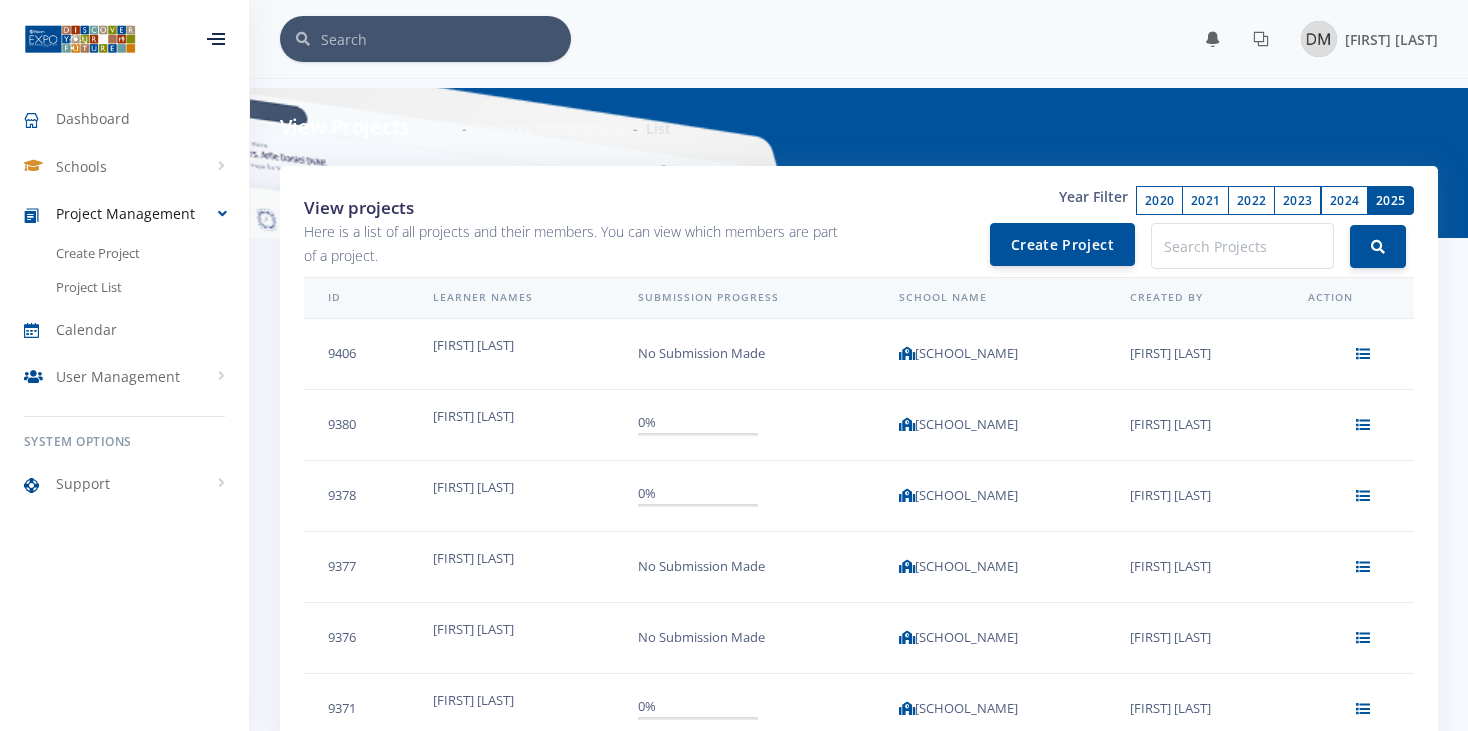 scroll, scrollTop: 0, scrollLeft: 0, axis: both 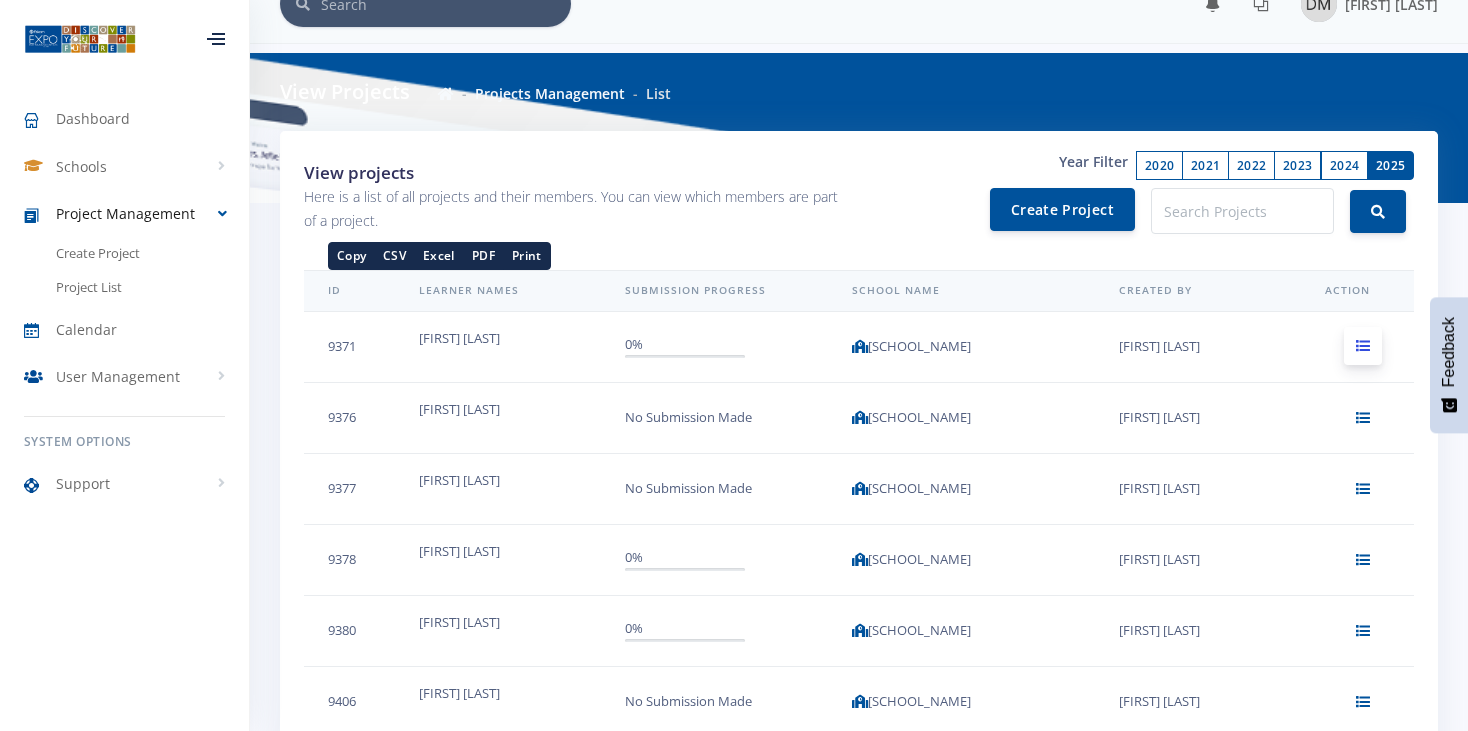 click at bounding box center (1363, 346) 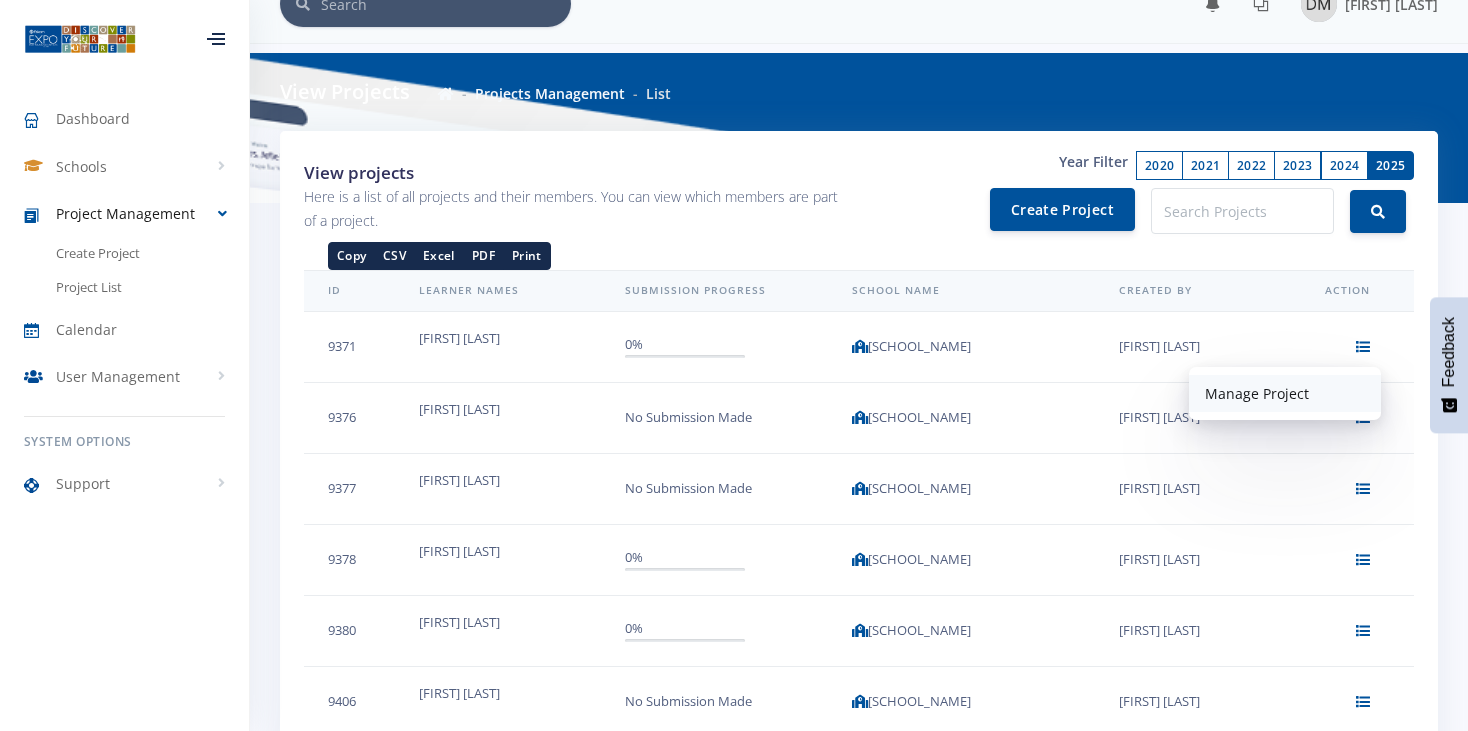 click on "Manage Project" at bounding box center [1285, 393] 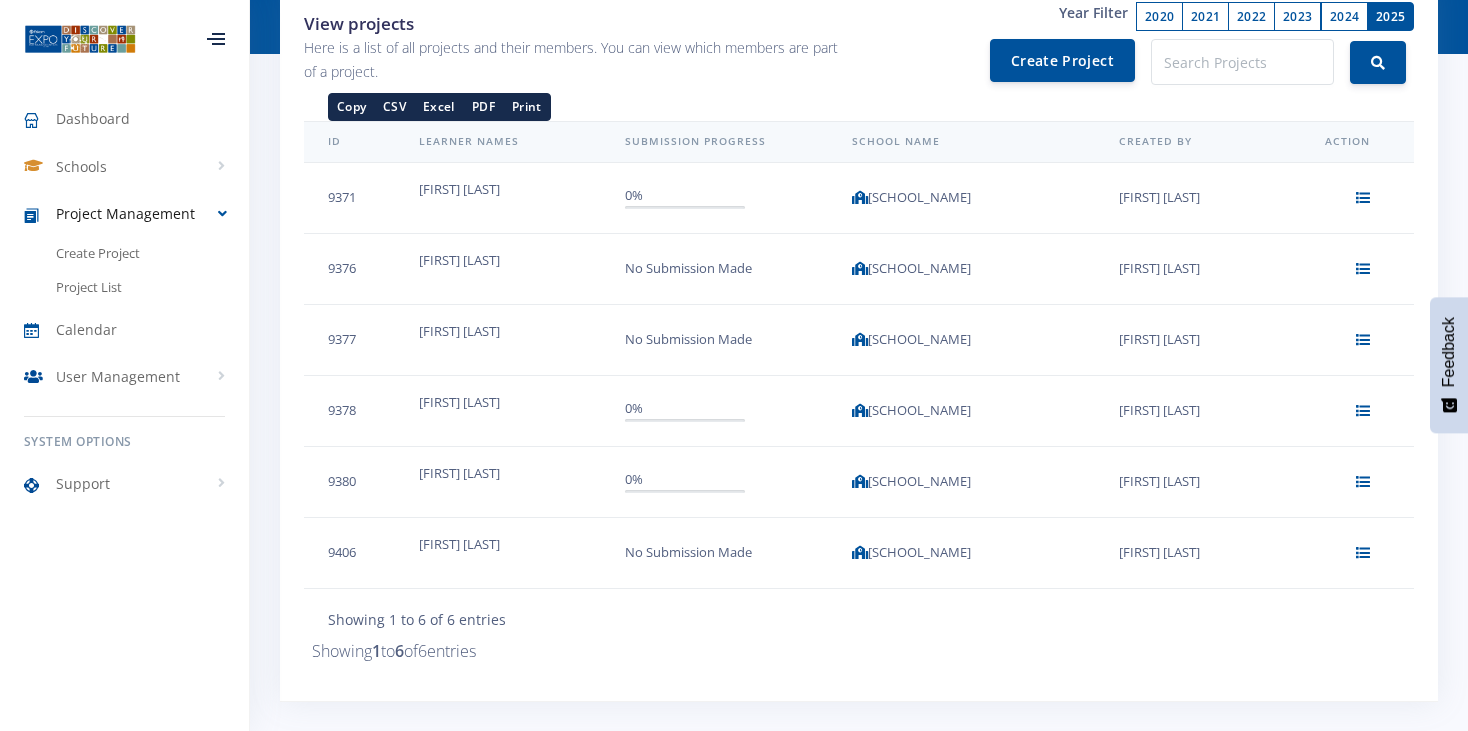 scroll, scrollTop: 241, scrollLeft: 0, axis: vertical 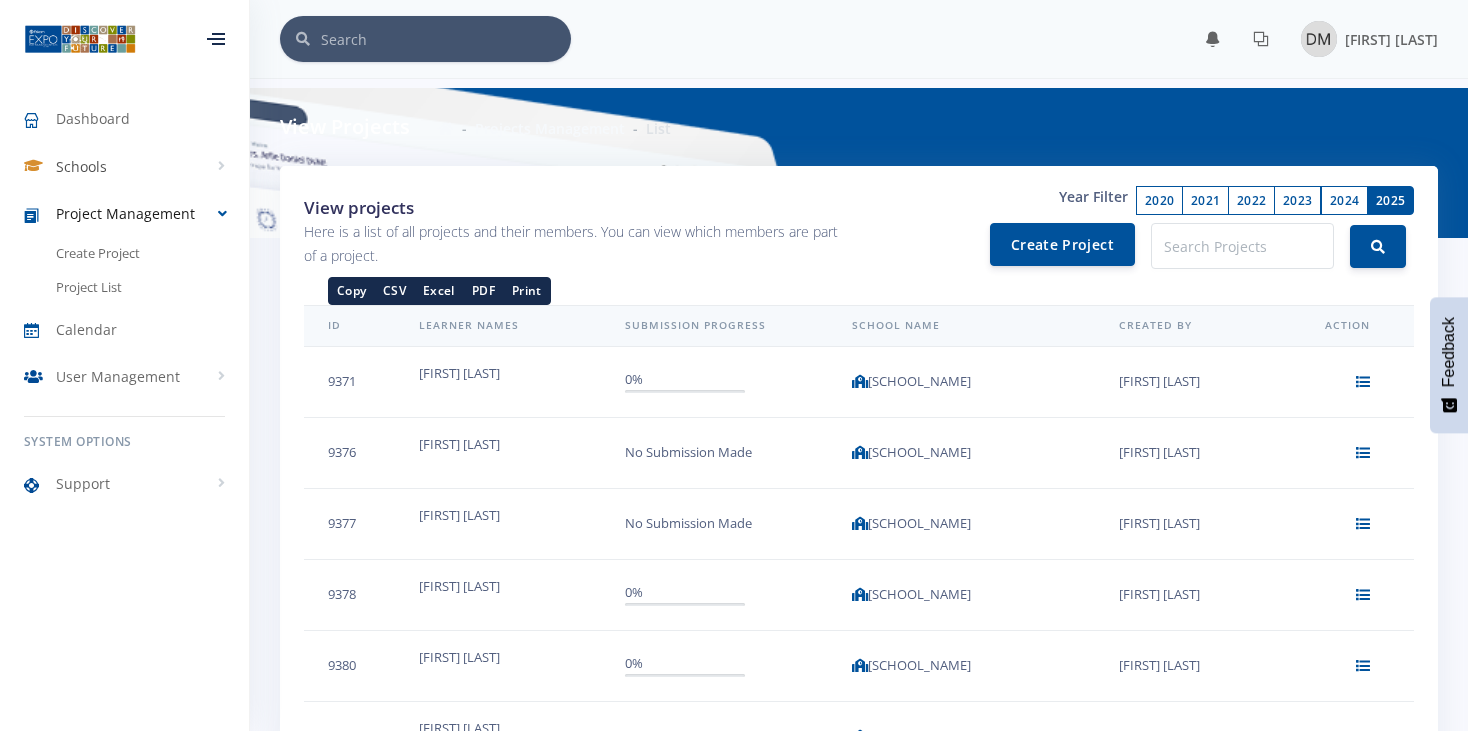 click on "Schools" at bounding box center [124, 167] 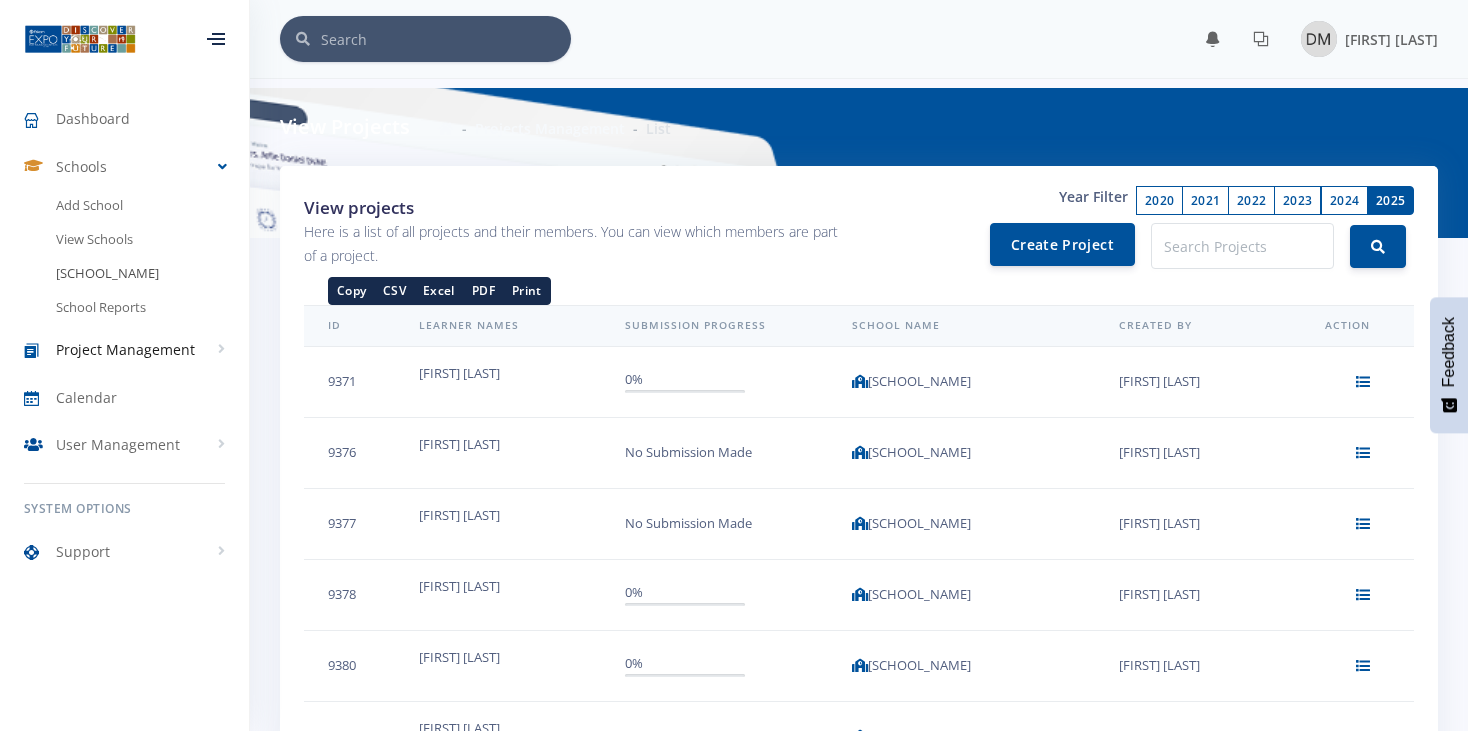 click on "[SCHOOL_NAME]" at bounding box center [124, 274] 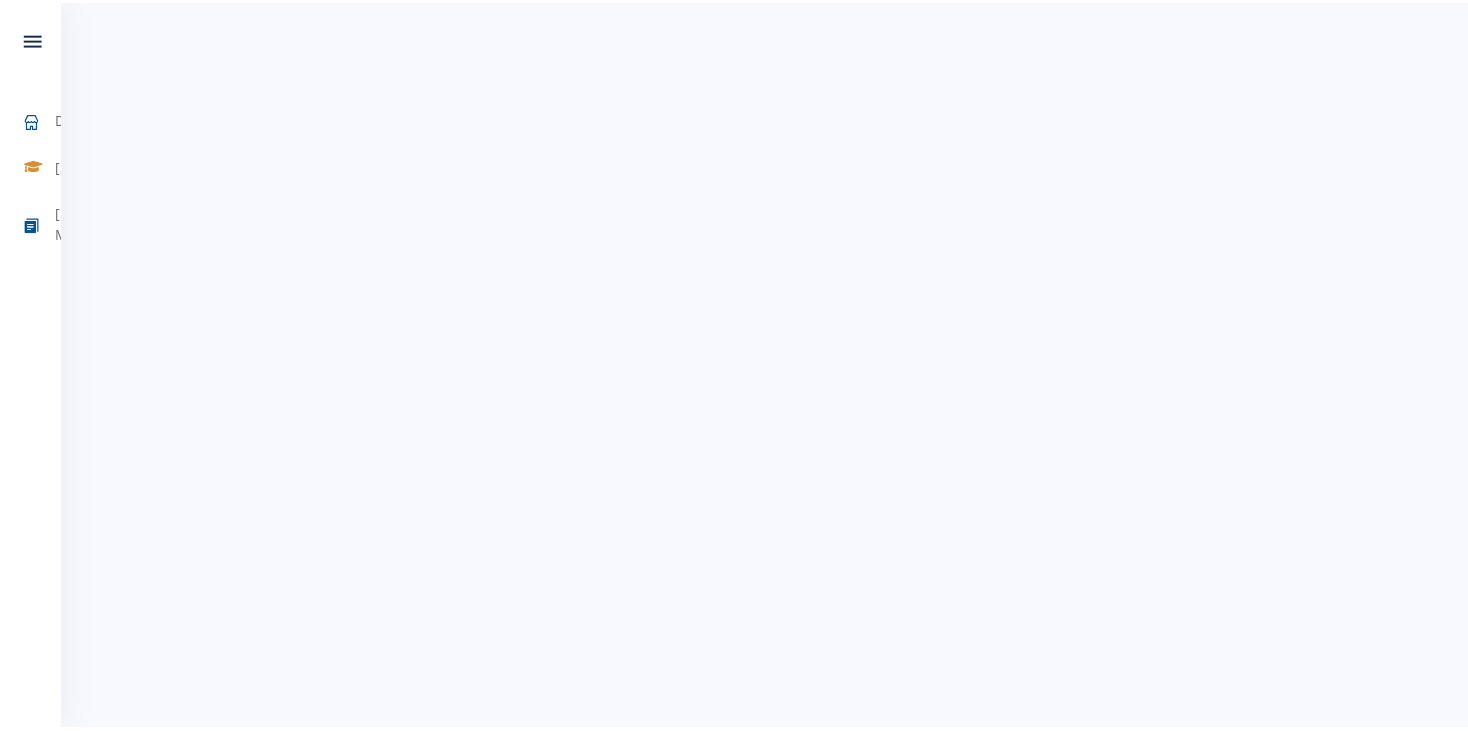 scroll, scrollTop: 0, scrollLeft: 0, axis: both 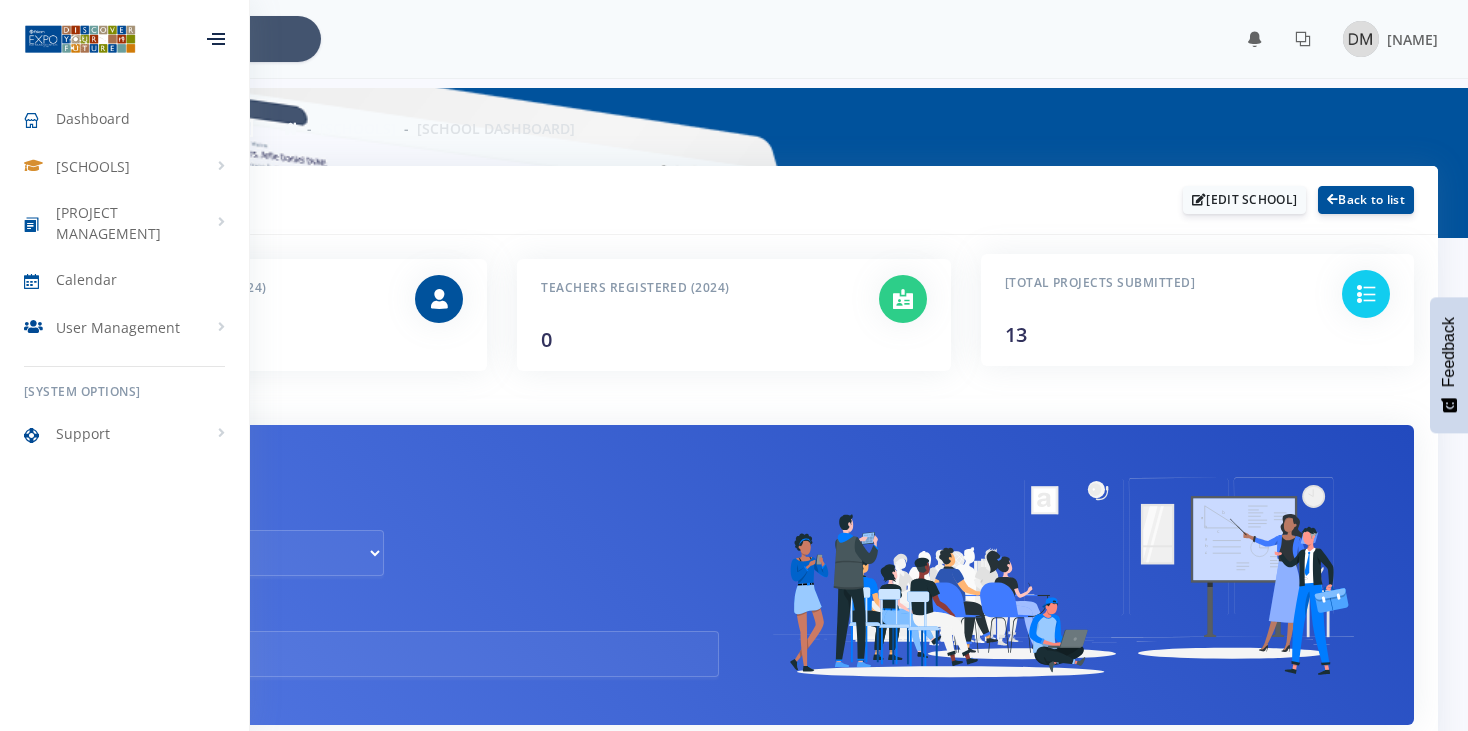 click at bounding box center [1366, 294] 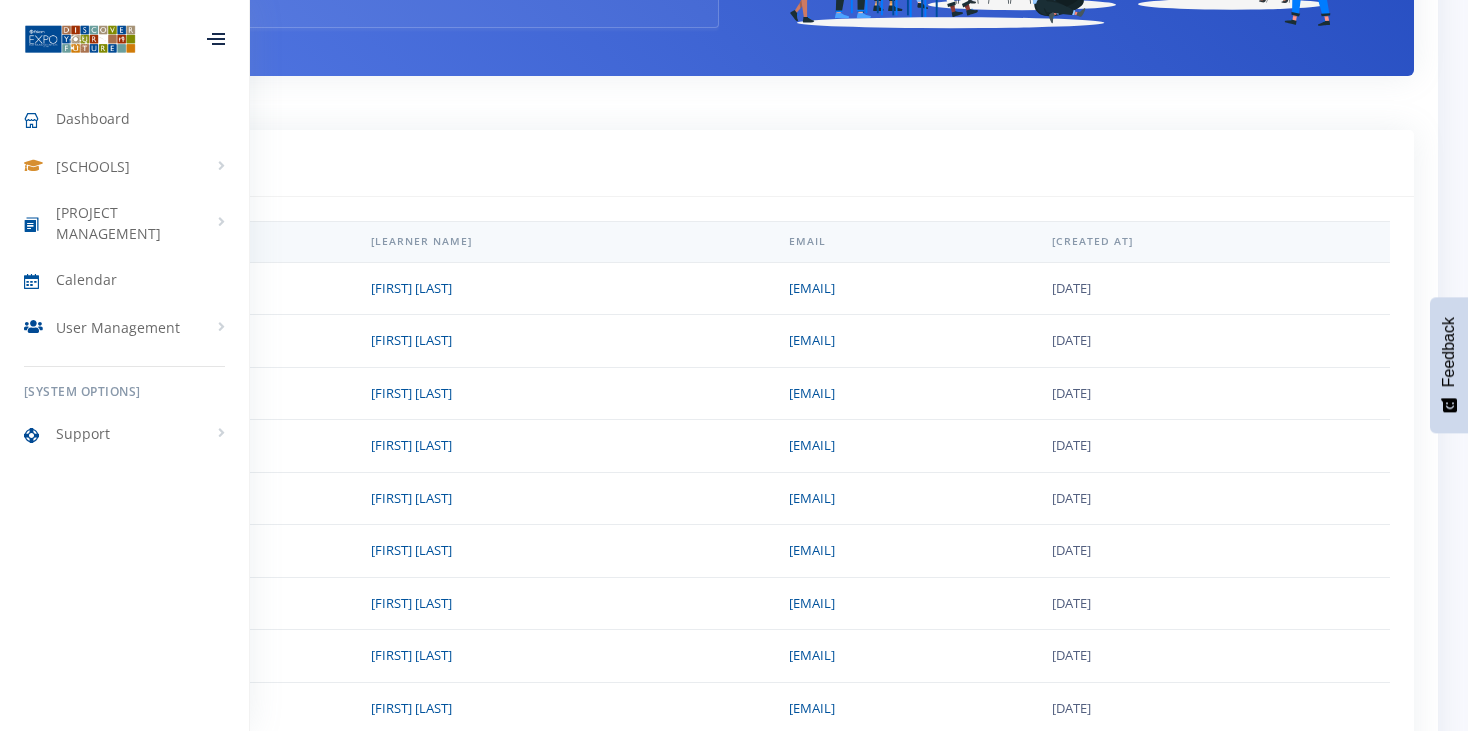 scroll, scrollTop: 653, scrollLeft: 0, axis: vertical 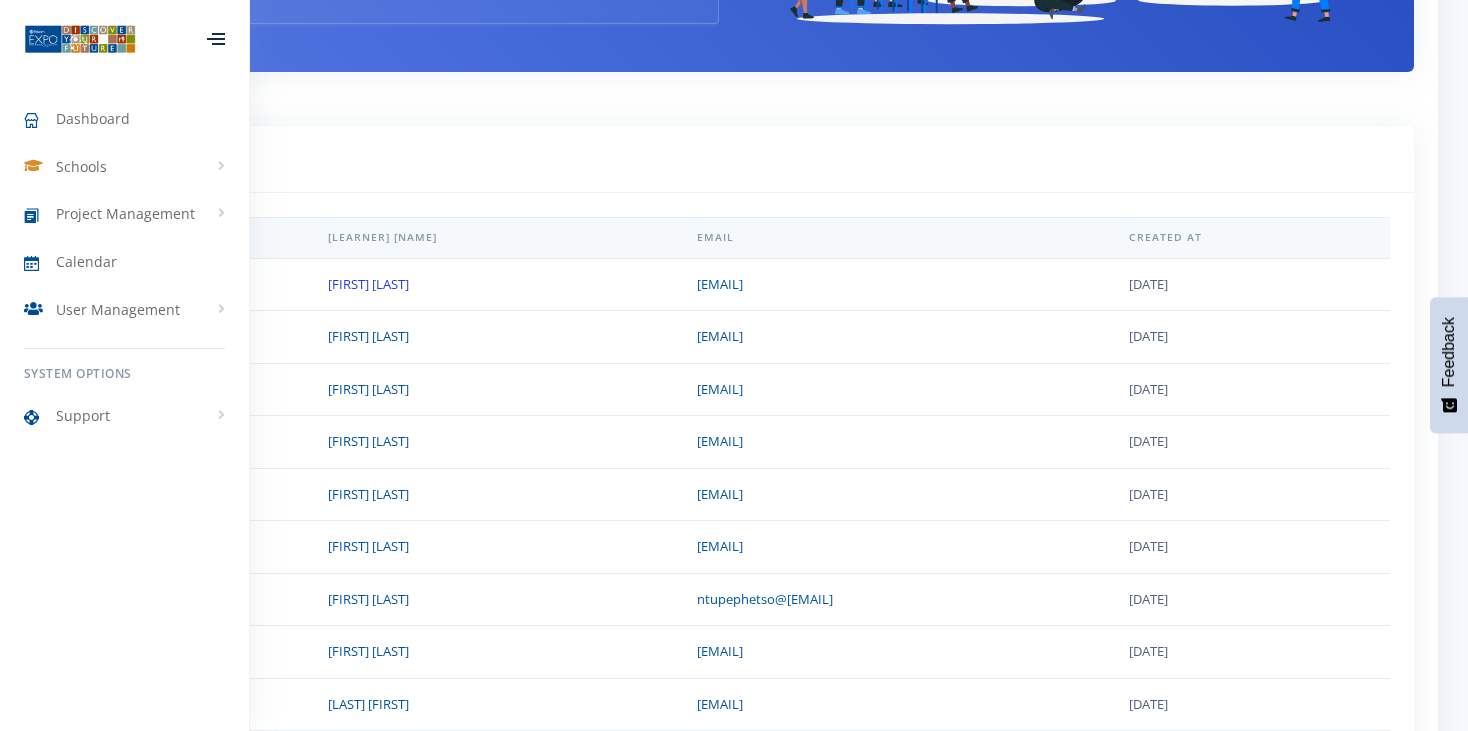 click on "[FIRST] [LAST]" at bounding box center [368, 284] 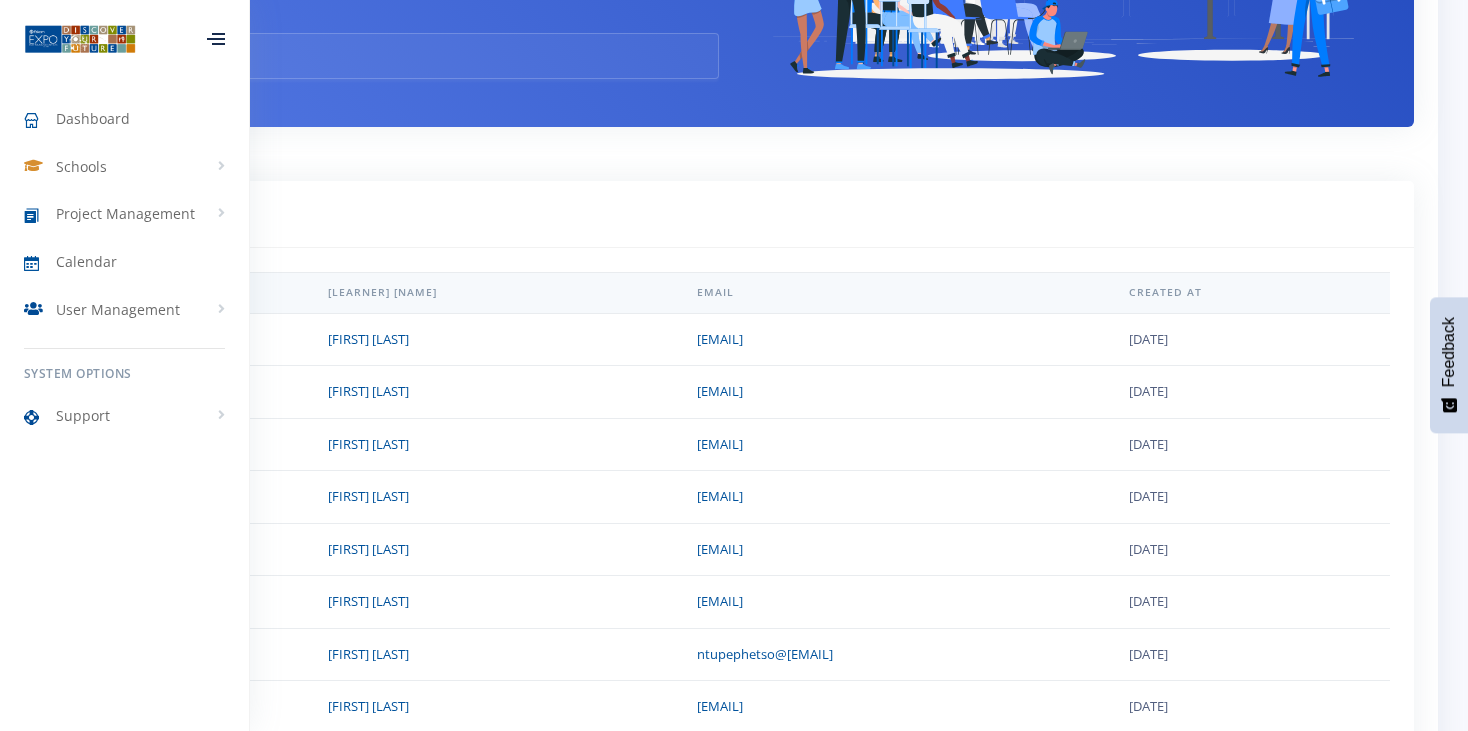 scroll, scrollTop: 543, scrollLeft: 0, axis: vertical 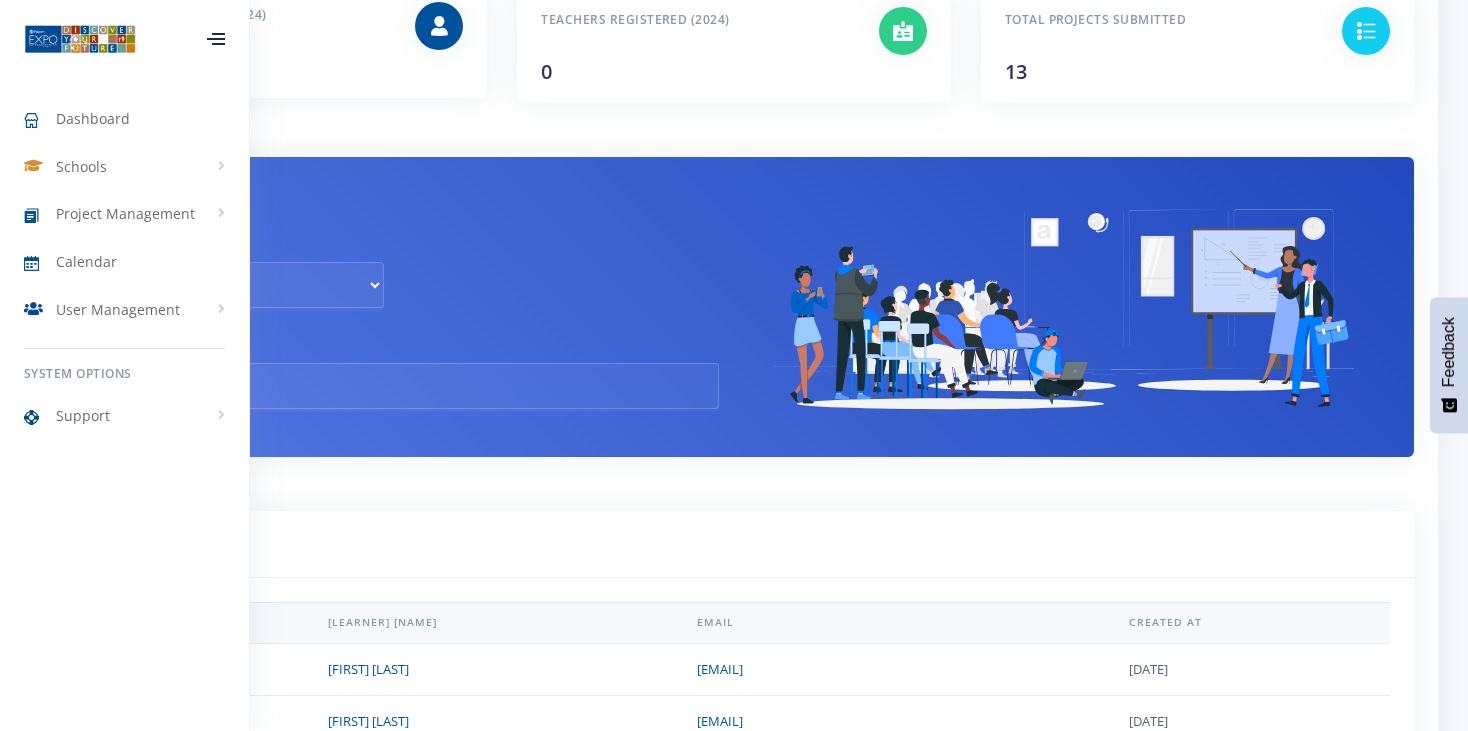 click on "Learners Registered (2024)
20" at bounding box center (231, 42) 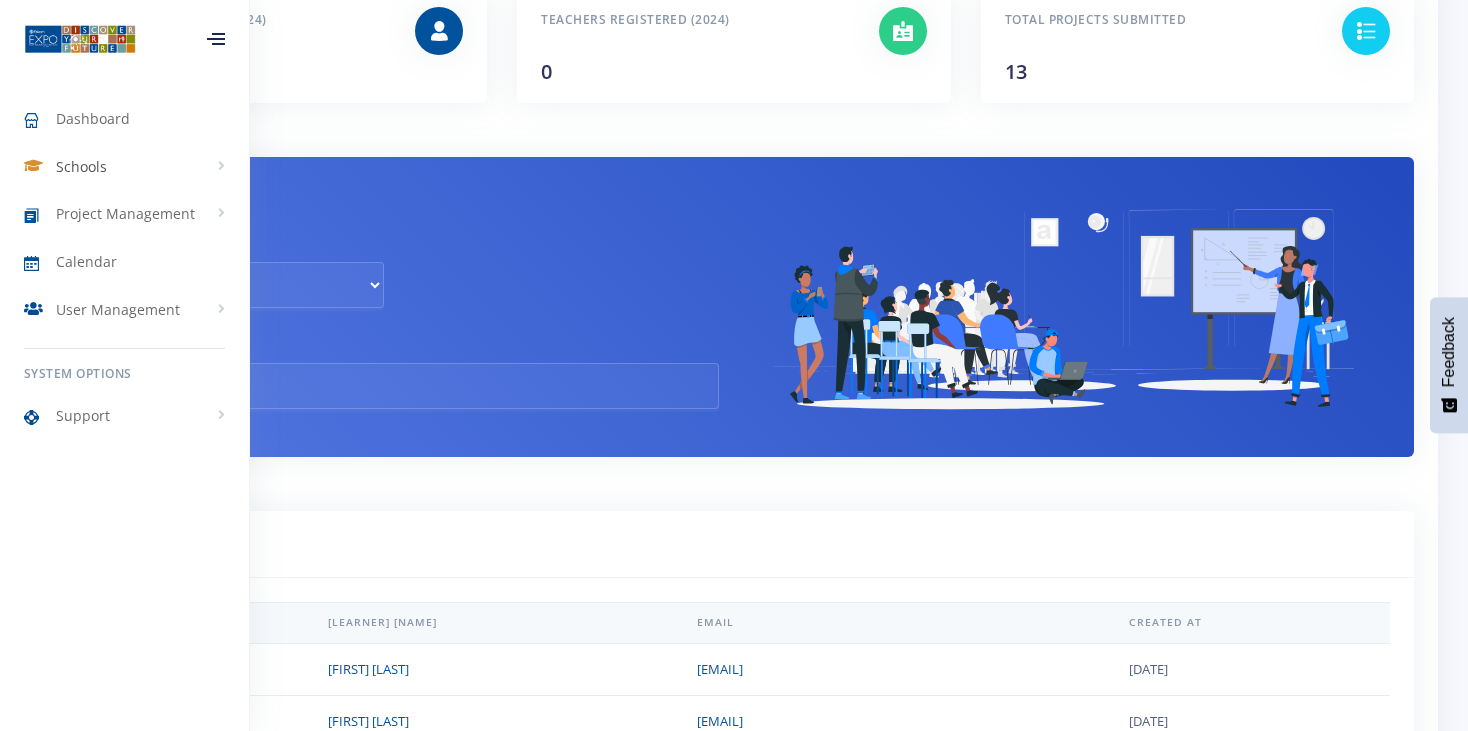 click on "Schools" at bounding box center [124, 167] 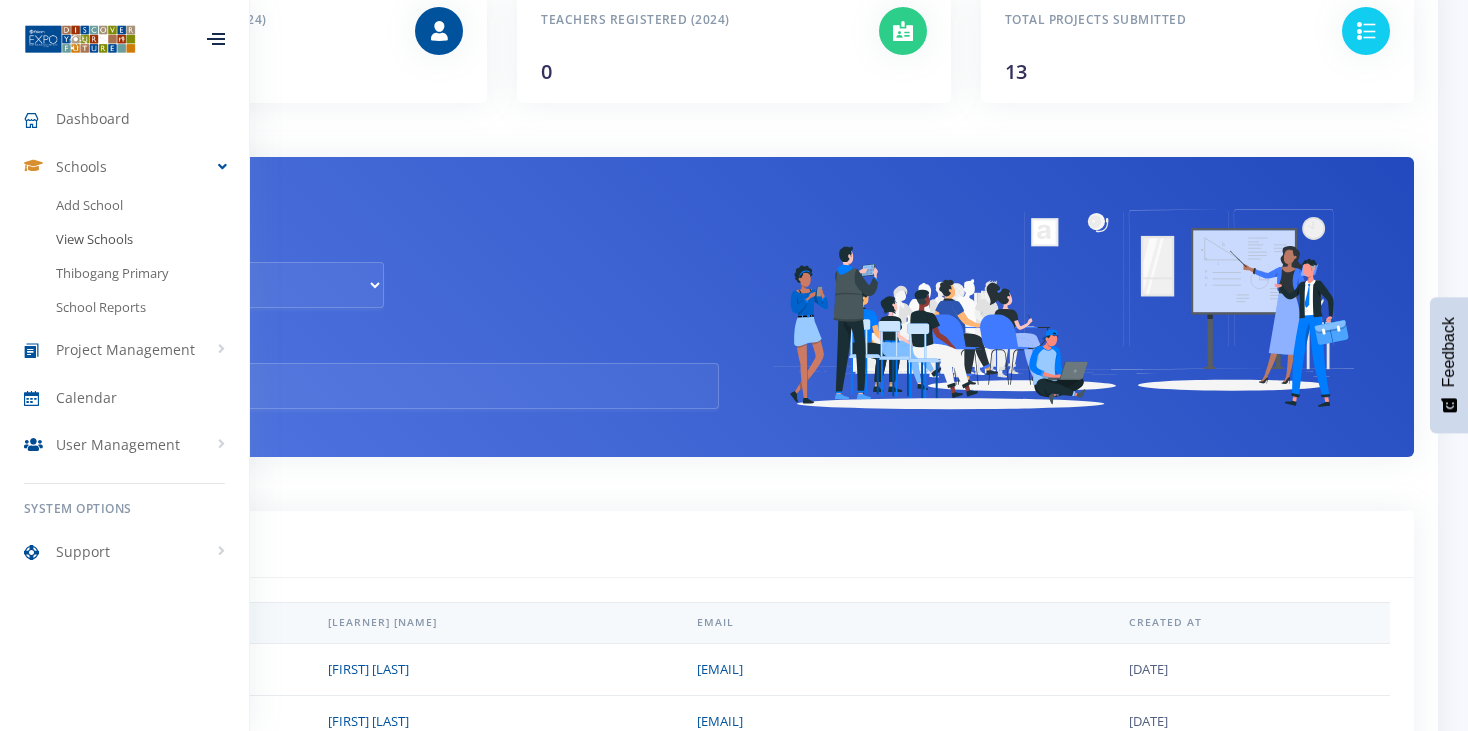 click on "View Schools" at bounding box center [124, 240] 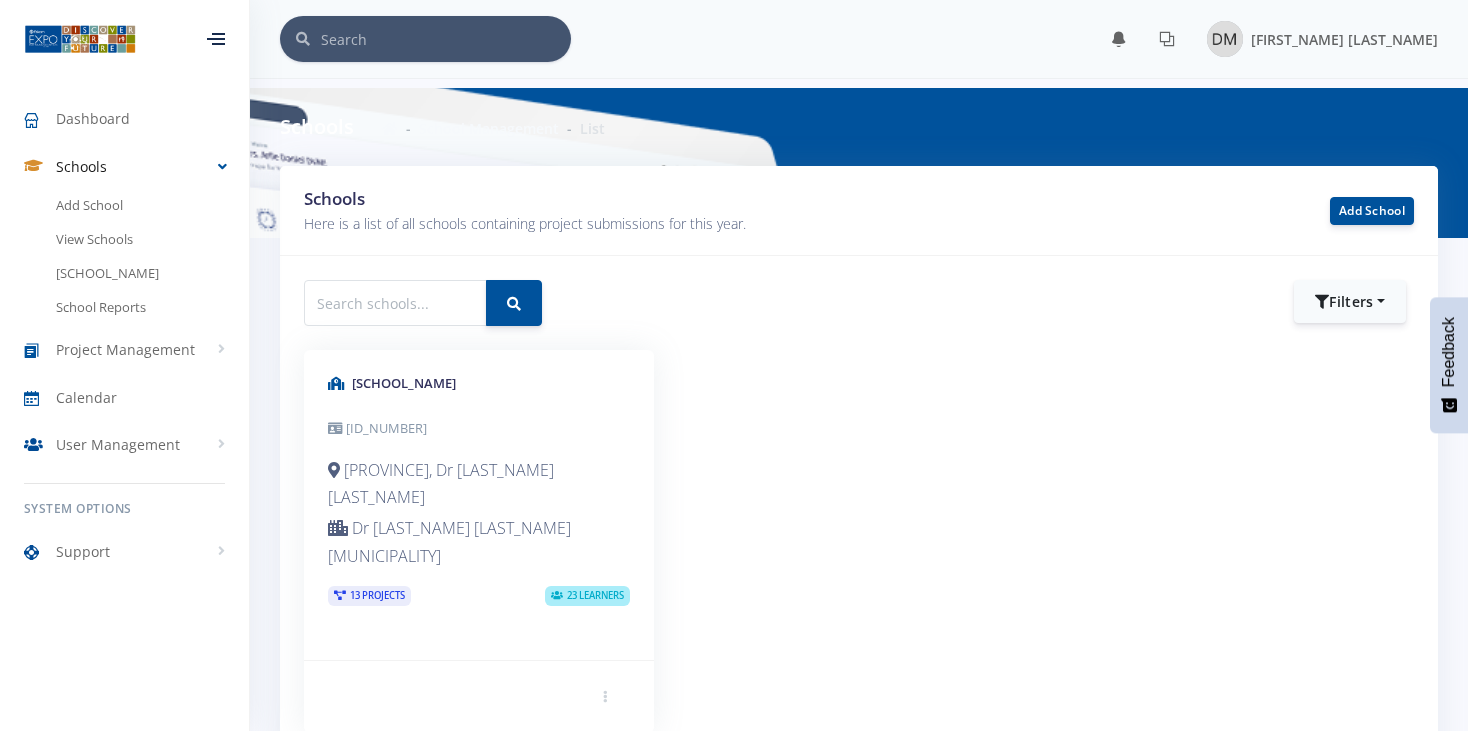scroll, scrollTop: 0, scrollLeft: 0, axis: both 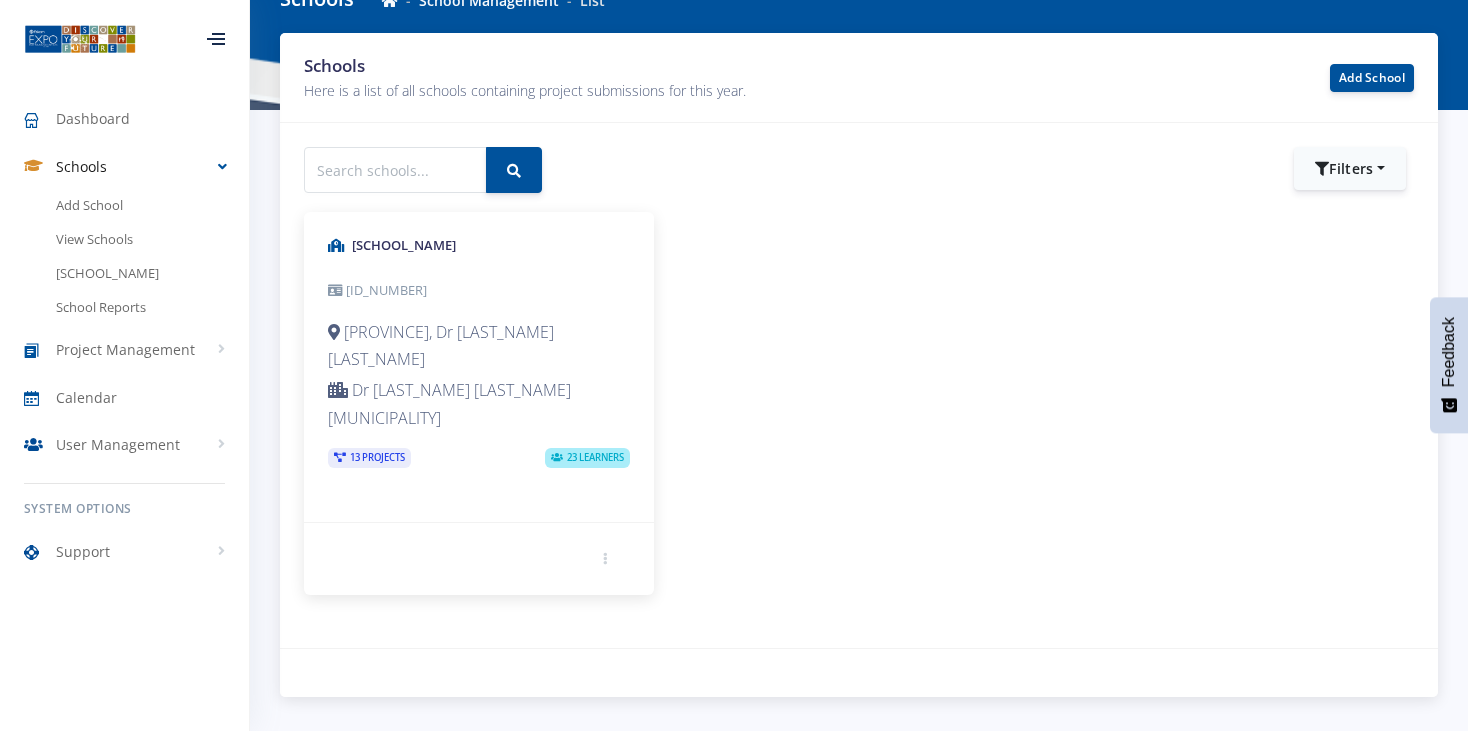 click at bounding box center [557, 458] 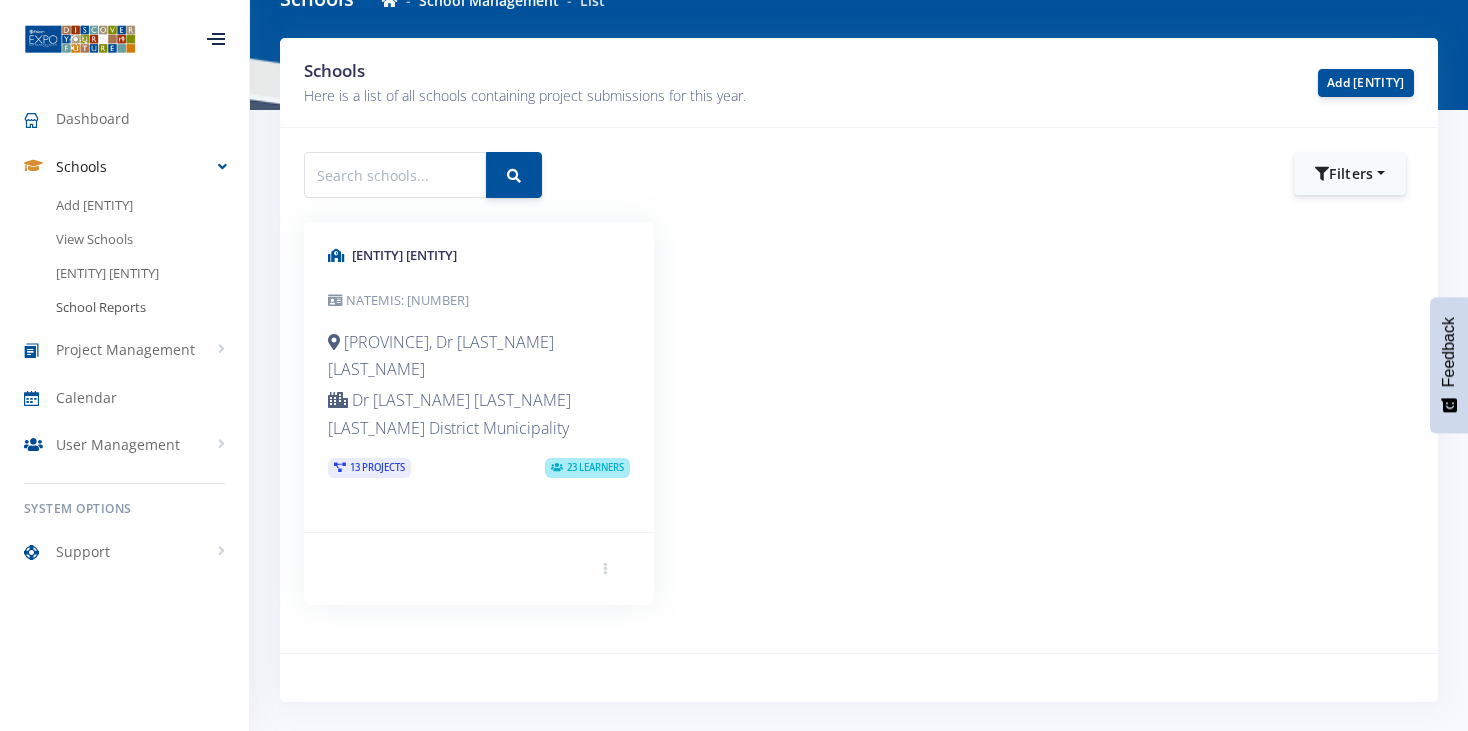 click on "School Reports" at bounding box center [124, 308] 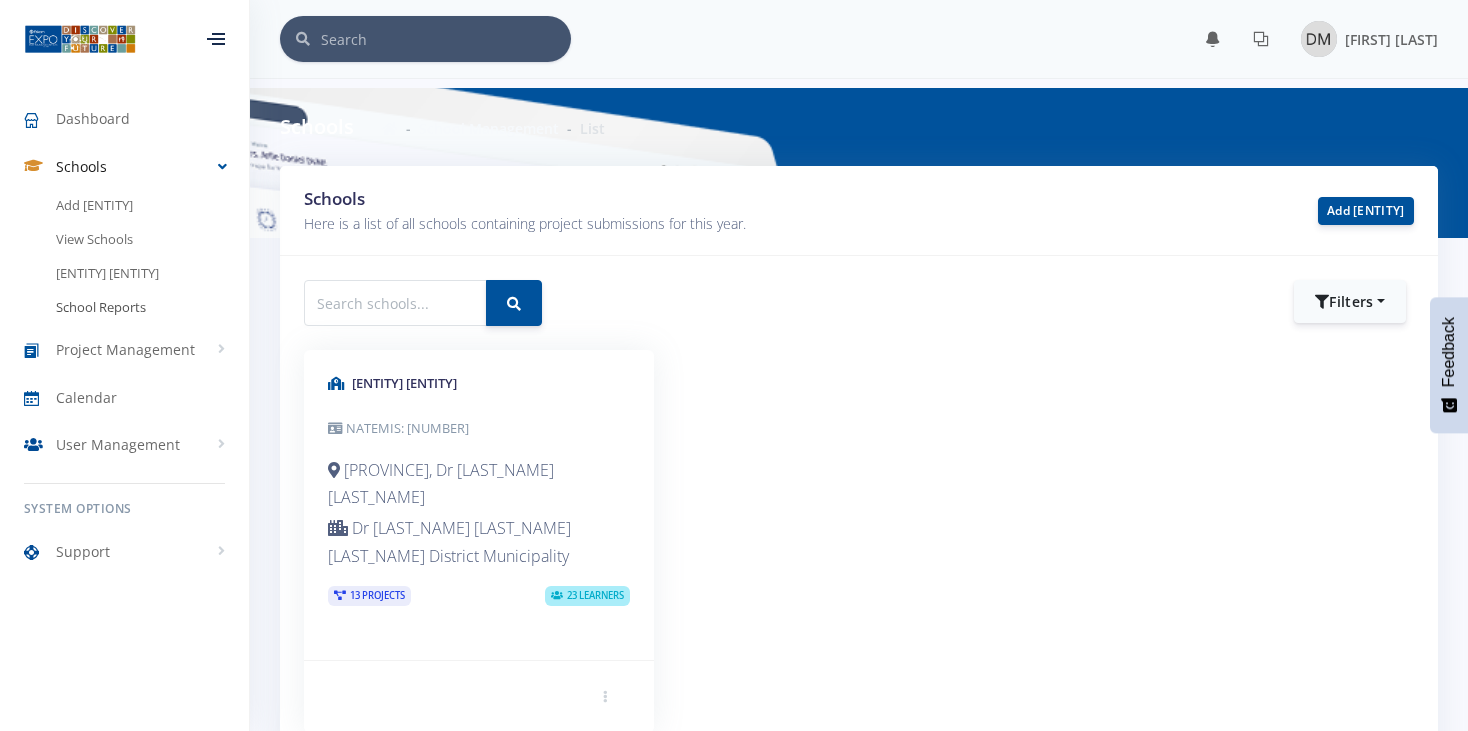 scroll, scrollTop: 128, scrollLeft: 0, axis: vertical 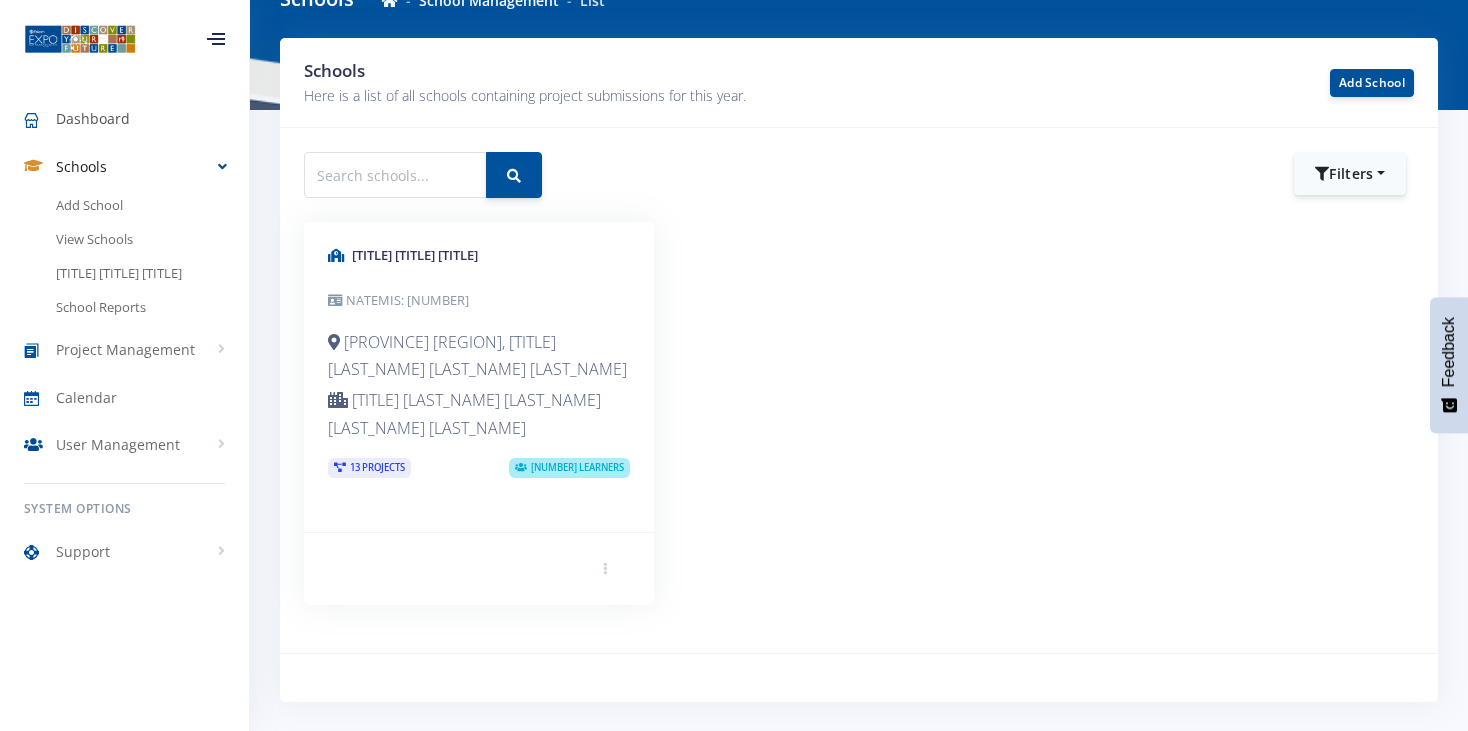 click on "Dashboard" at bounding box center (93, 118) 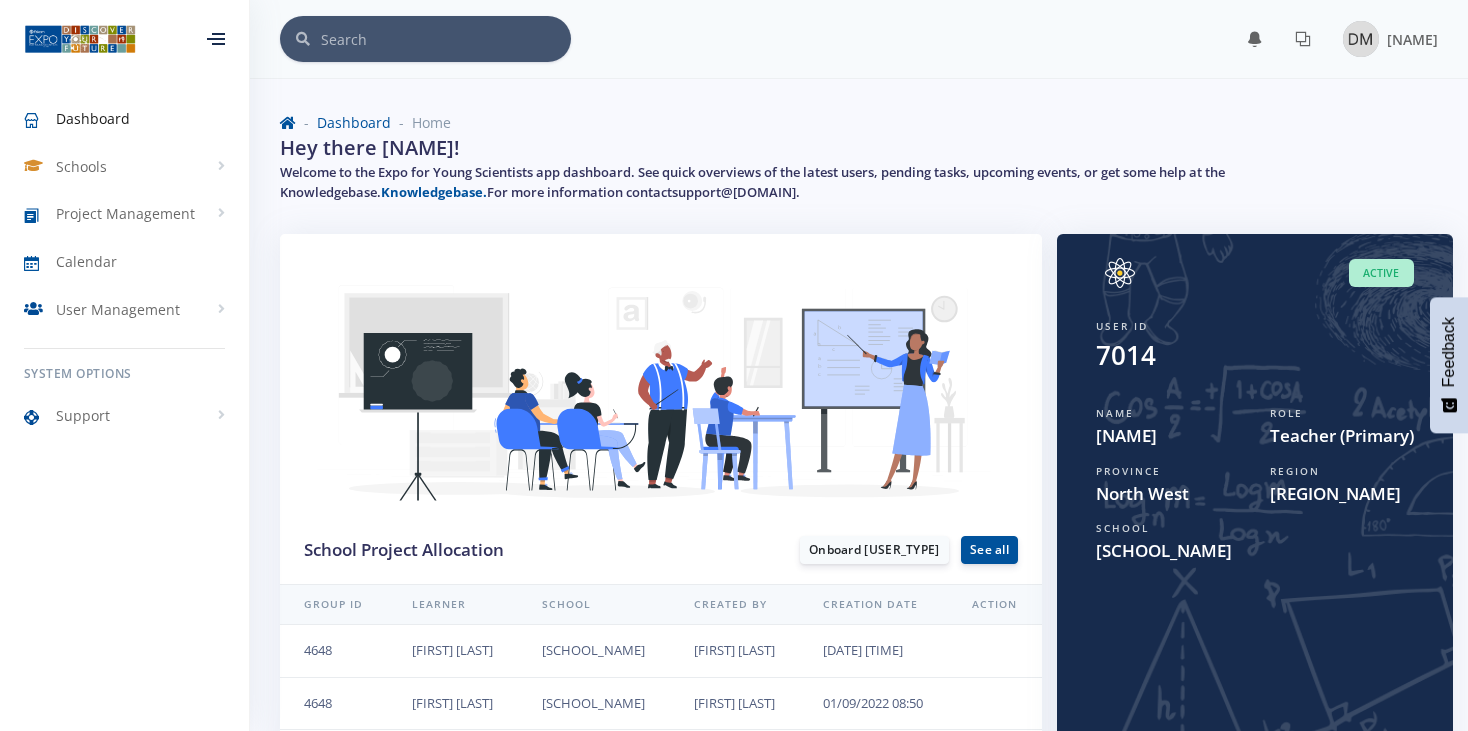 scroll, scrollTop: 0, scrollLeft: 0, axis: both 